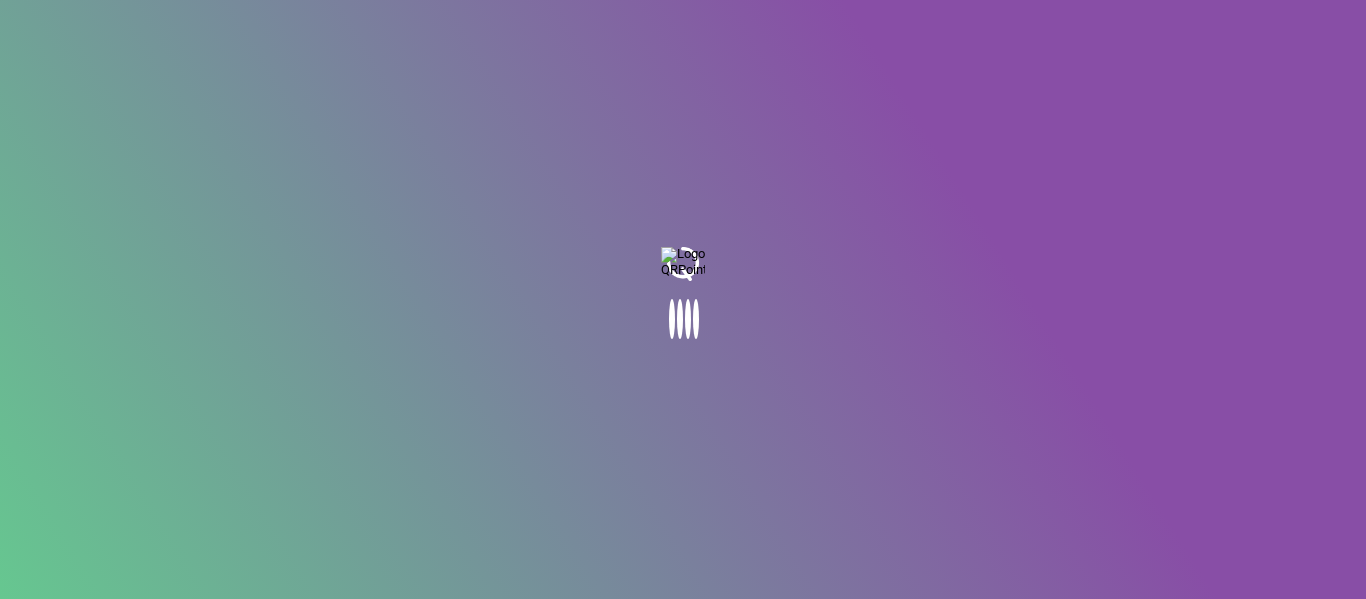 scroll, scrollTop: 0, scrollLeft: 0, axis: both 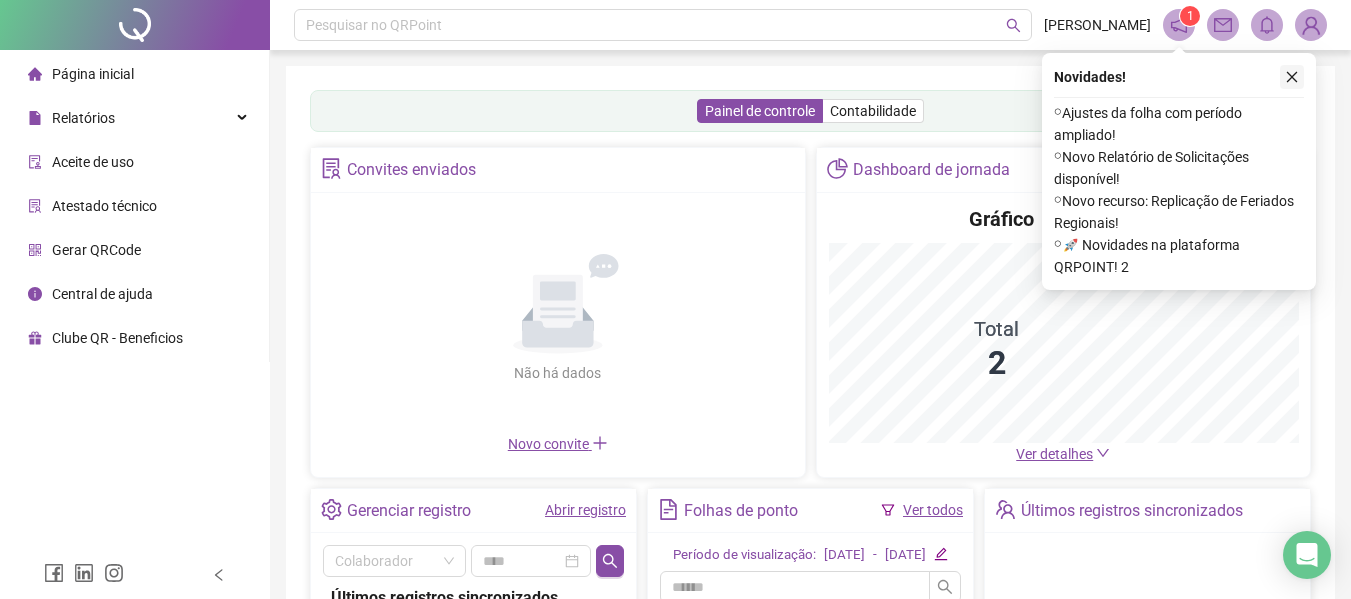 click 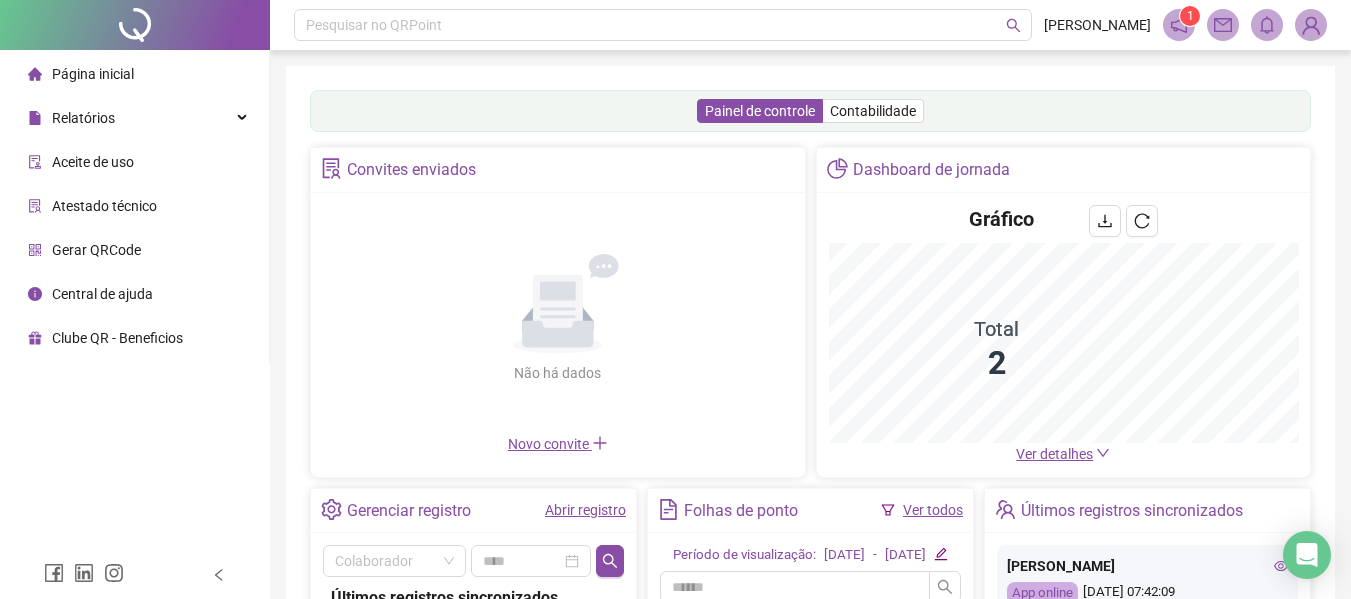 click 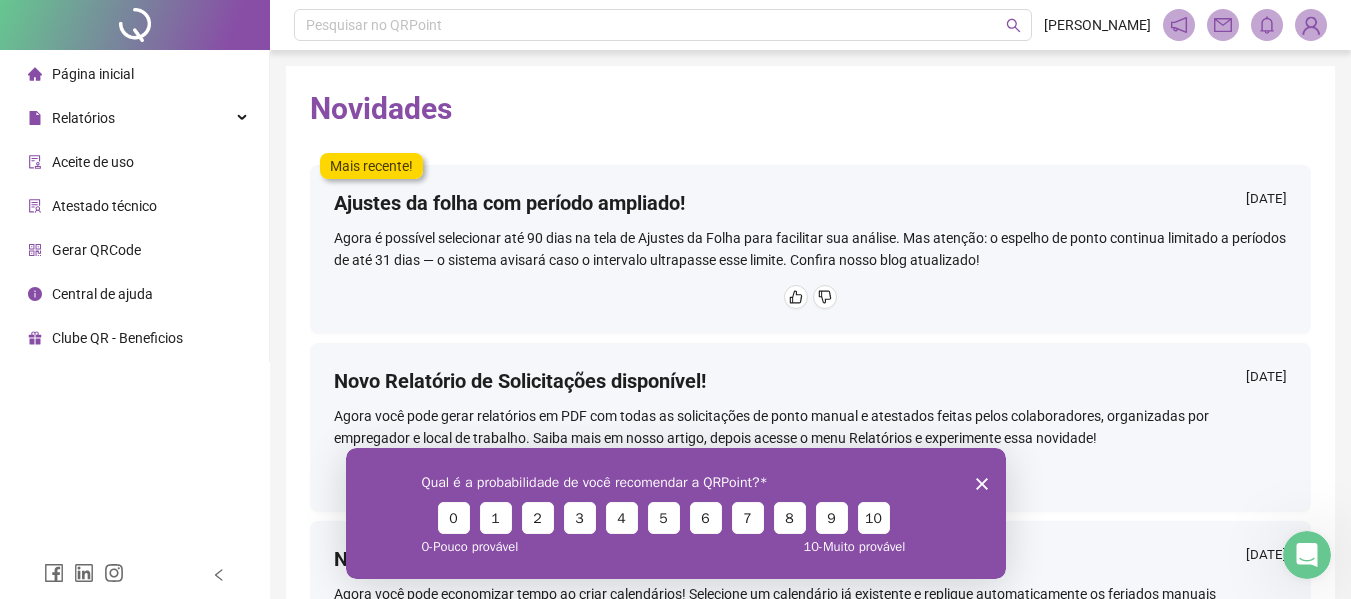 scroll, scrollTop: 0, scrollLeft: 0, axis: both 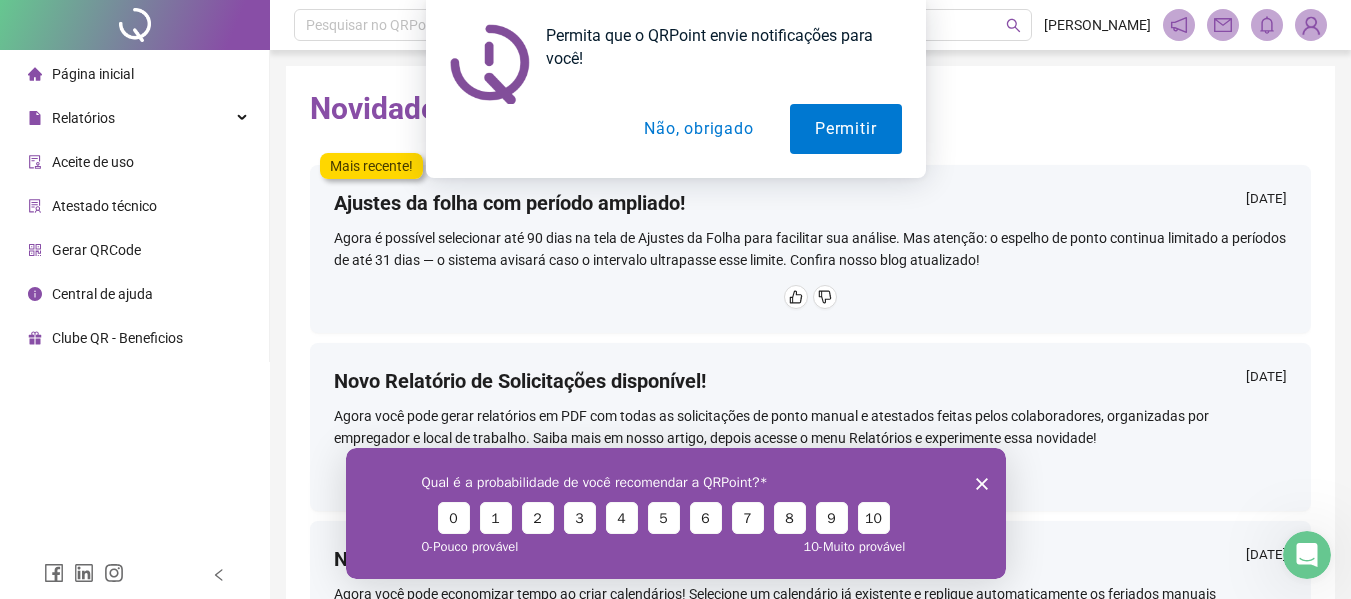 click 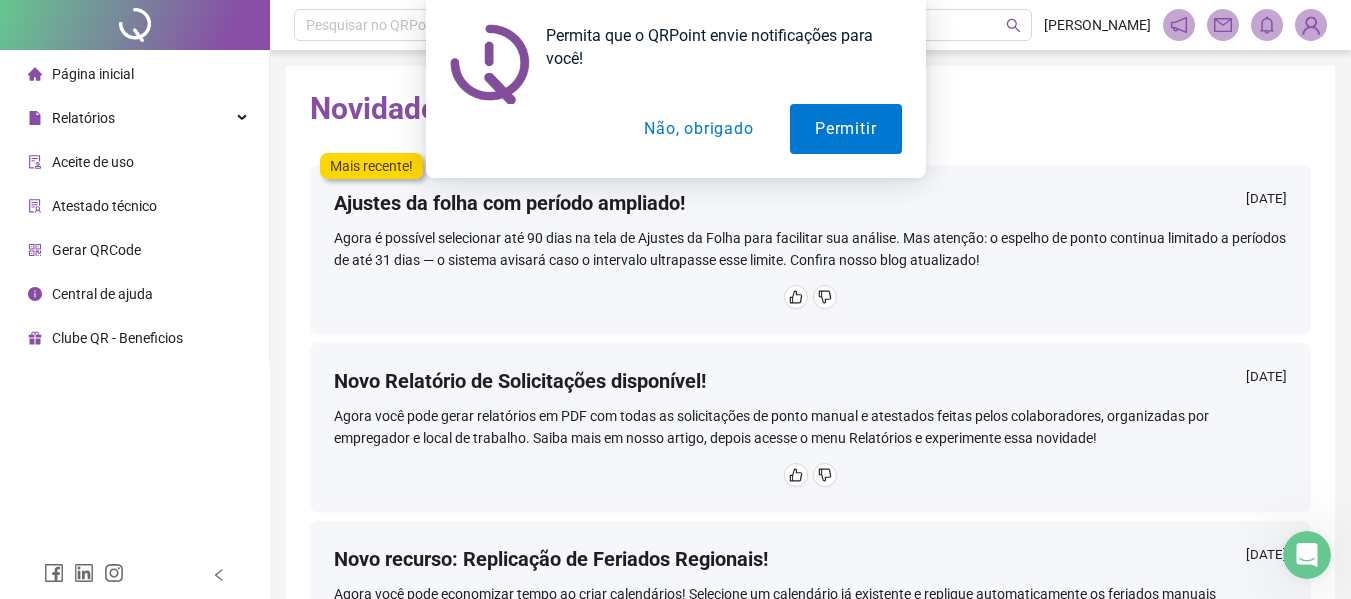 click on "Não, obrigado" at bounding box center [698, 129] 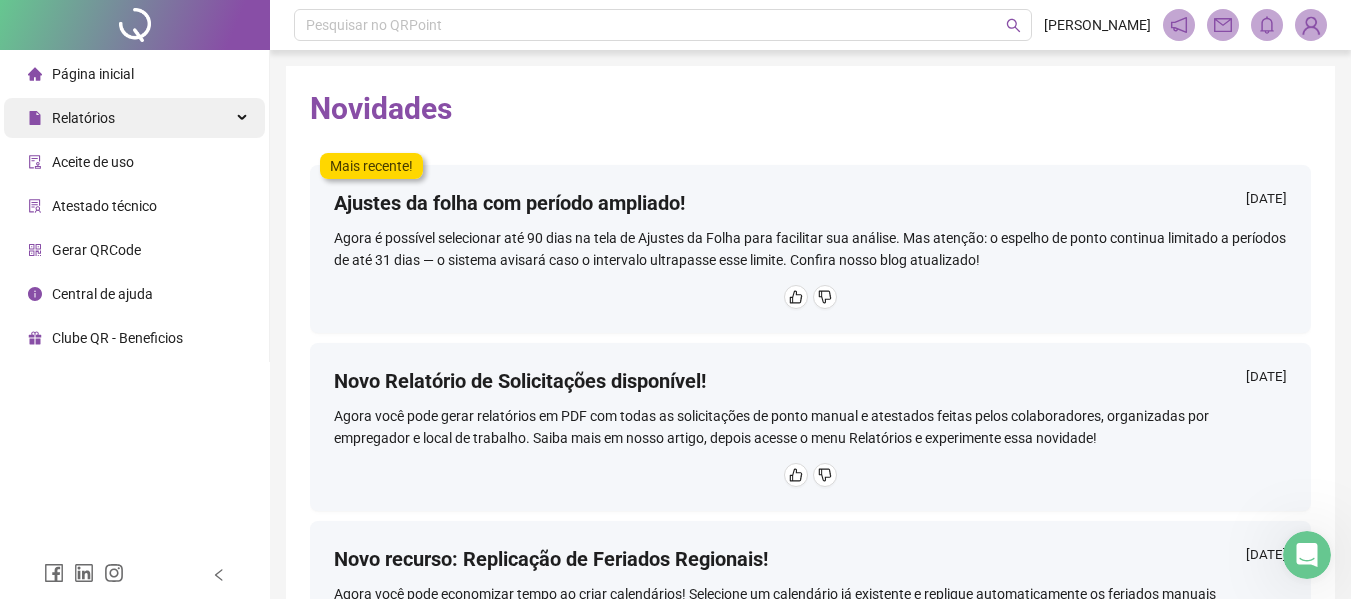 click on "Relatórios" at bounding box center (134, 118) 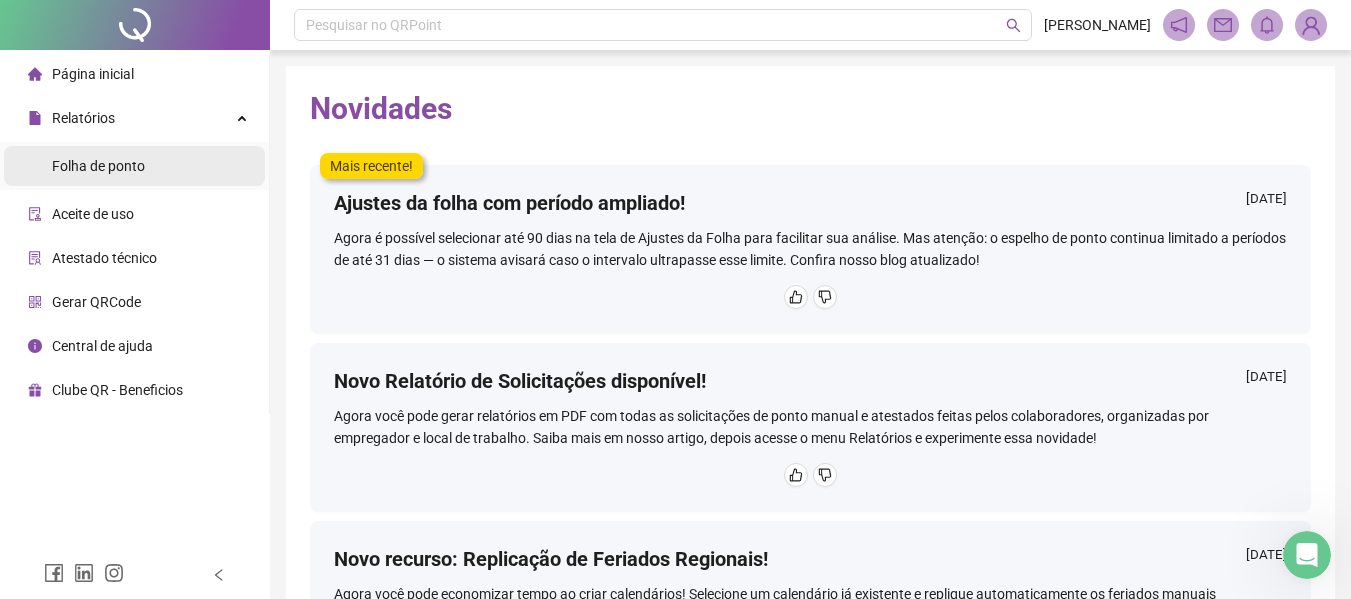click on "Folha de ponto" at bounding box center (134, 166) 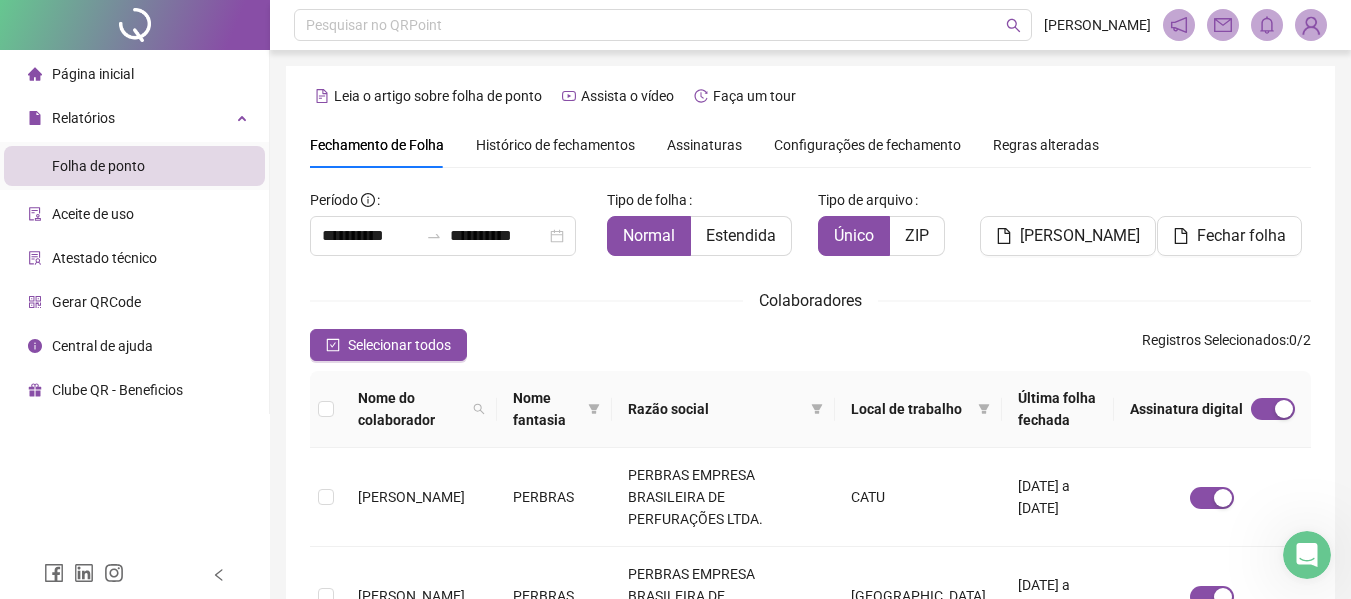 scroll, scrollTop: 110, scrollLeft: 0, axis: vertical 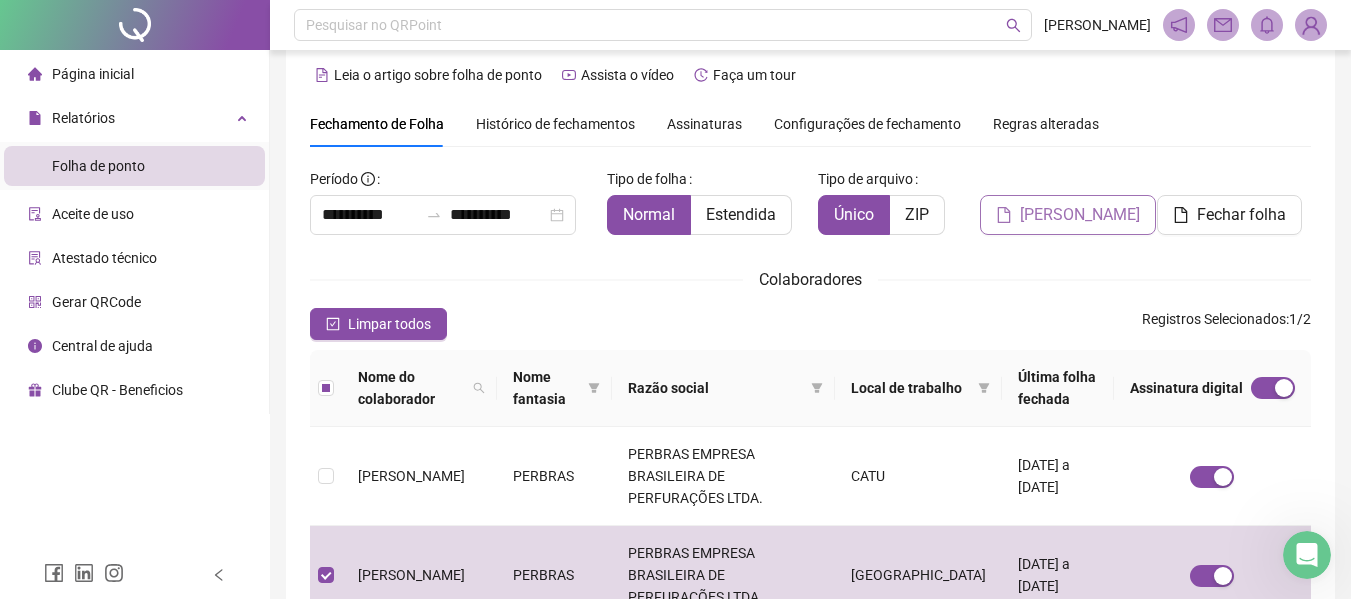 click on "[PERSON_NAME]" at bounding box center [1080, 215] 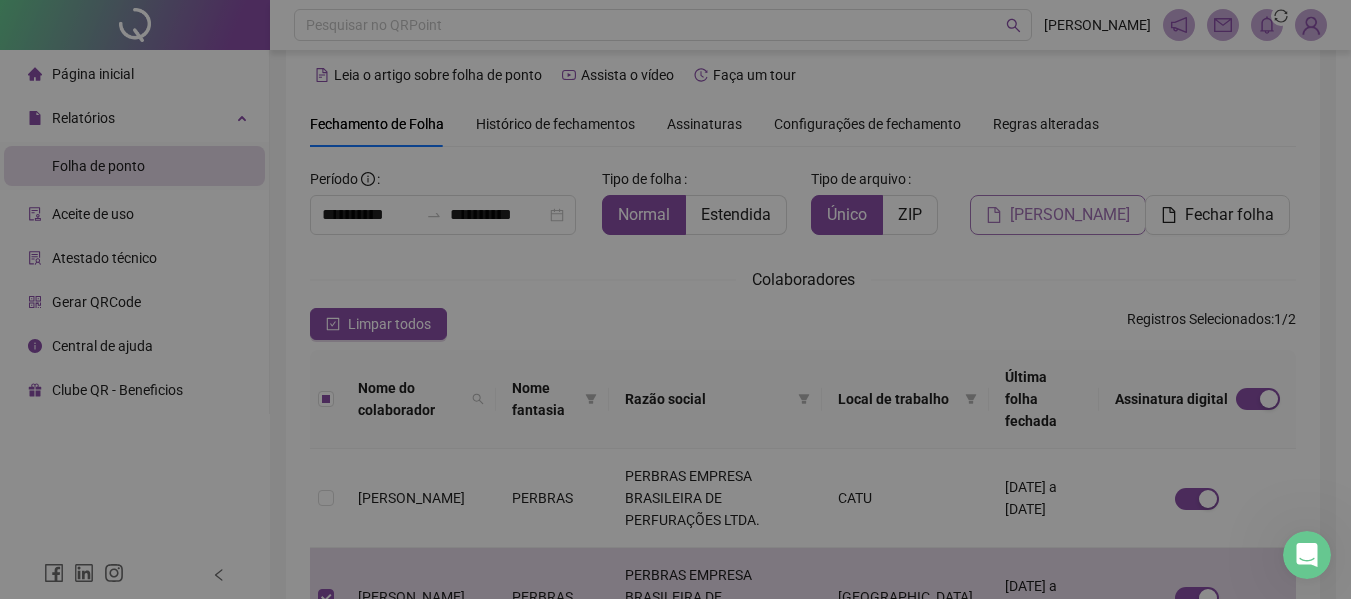 scroll, scrollTop: 110, scrollLeft: 0, axis: vertical 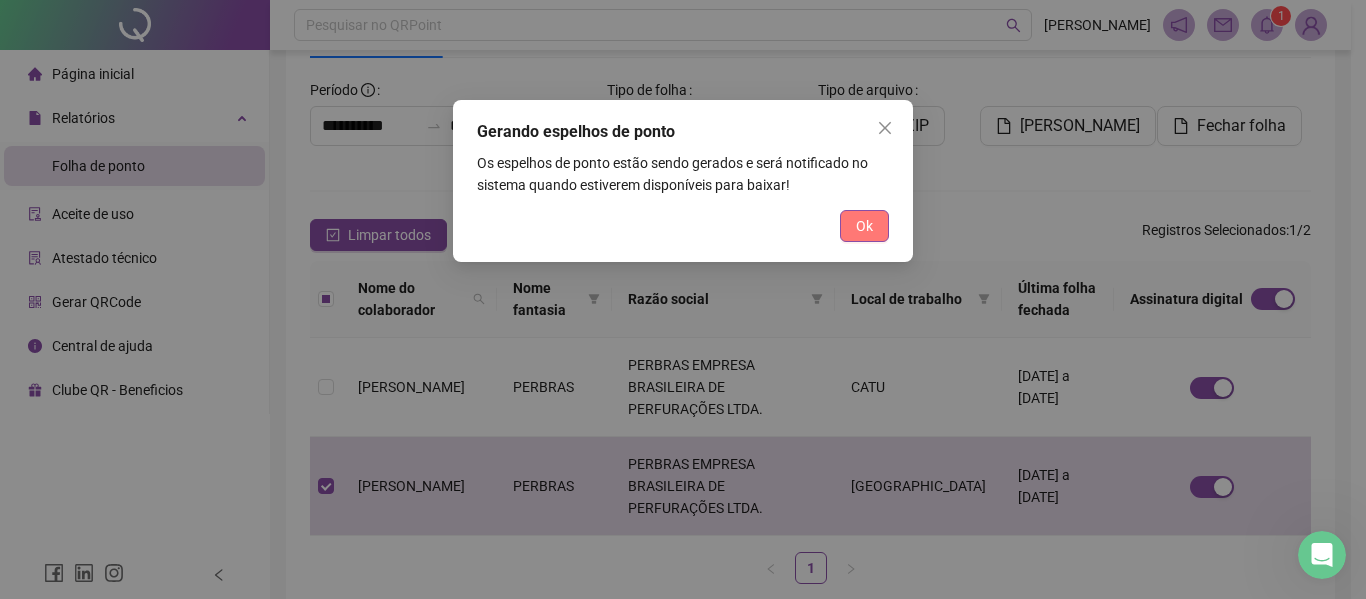 click on "Ok" at bounding box center [864, 226] 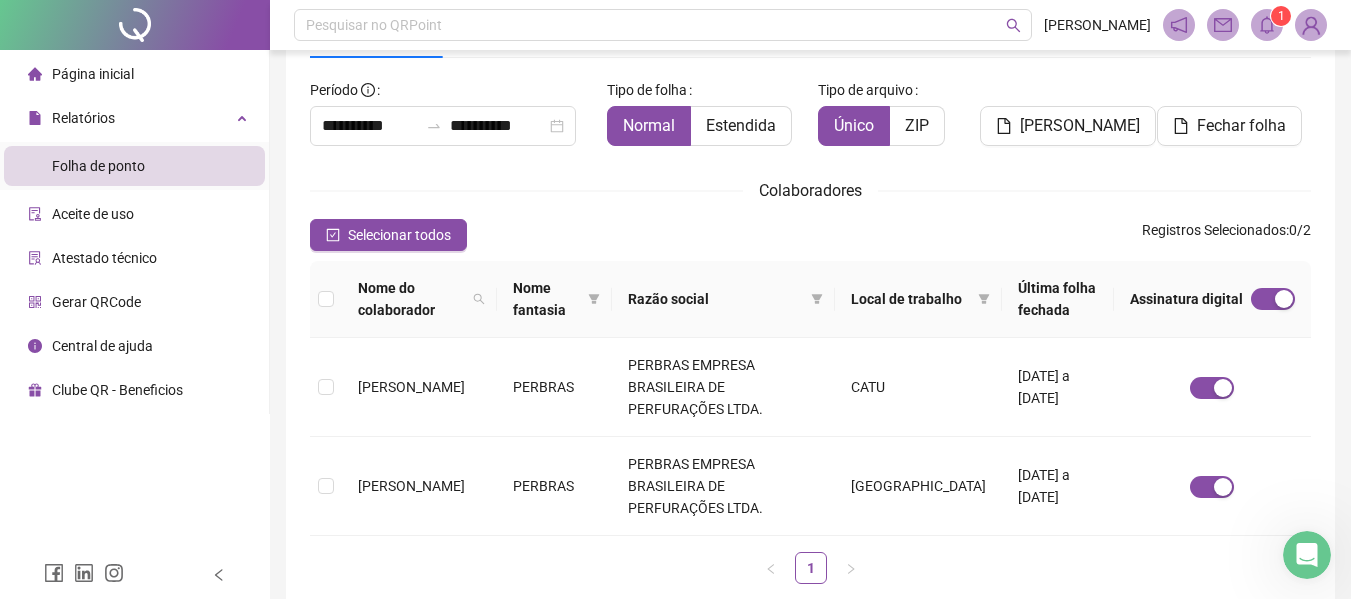 click 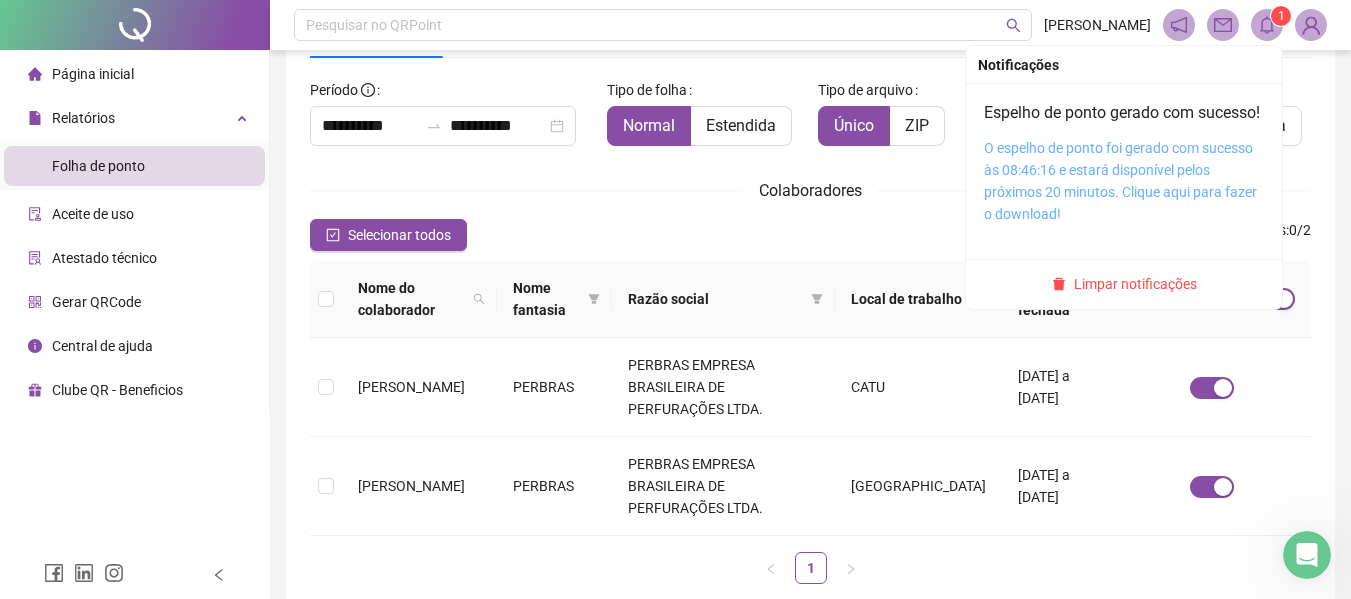 click on "O espelho de ponto foi gerado com sucesso às 08:46:16 e estará disponível pelos próximos 20 minutos.
Clique aqui para fazer o download!" at bounding box center [1120, 181] 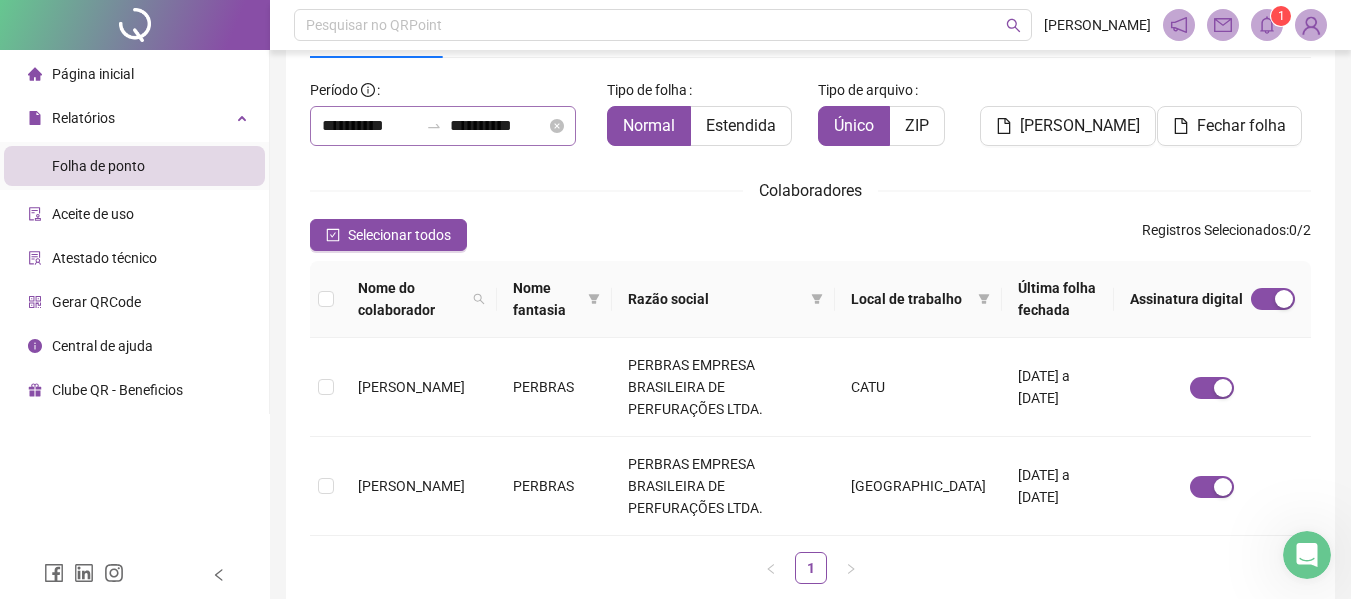 click at bounding box center (434, 126) 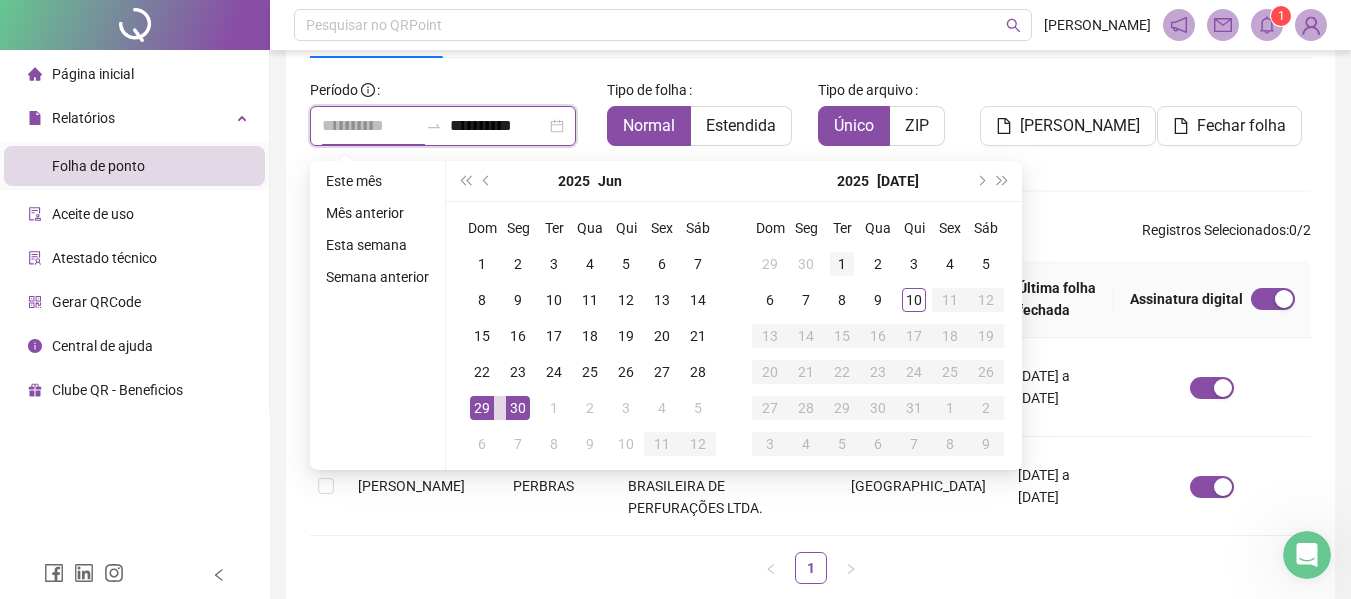 type on "**********" 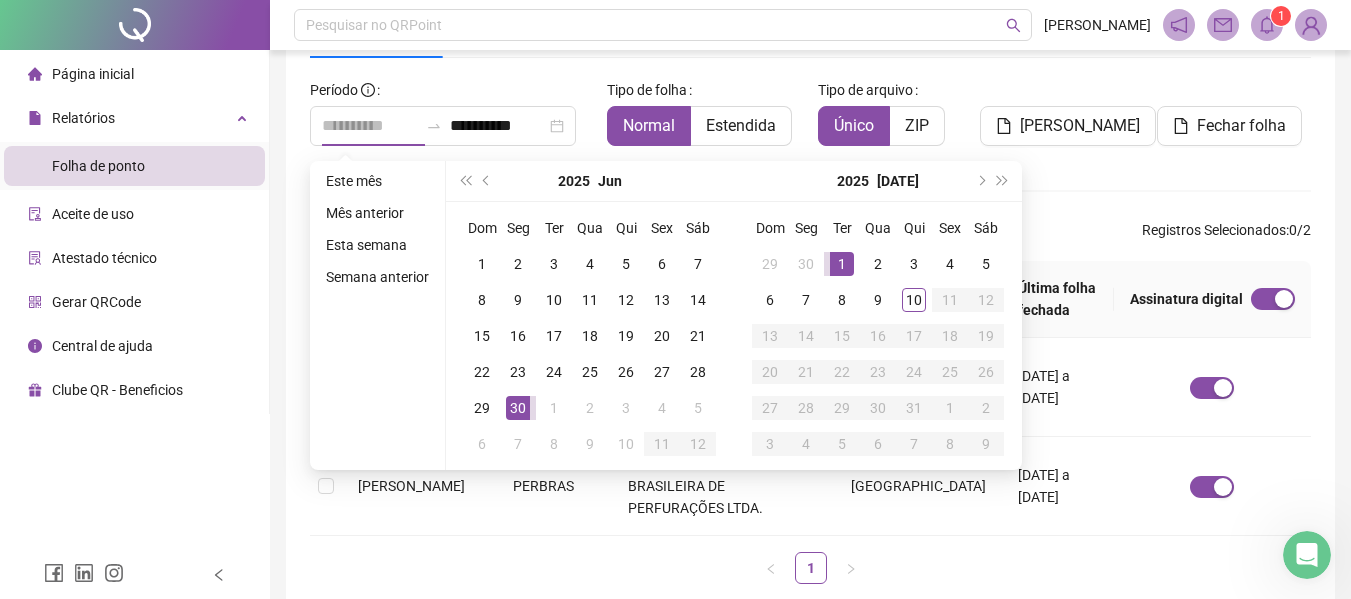 click on "1" at bounding box center [842, 264] 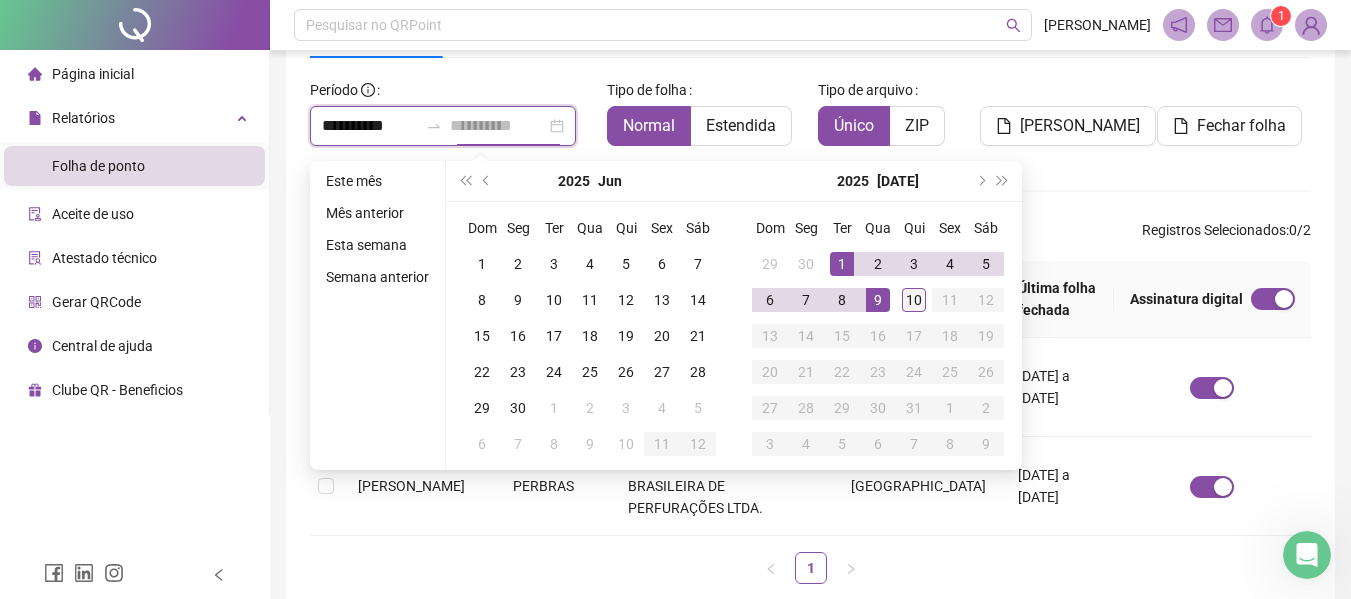 type on "**********" 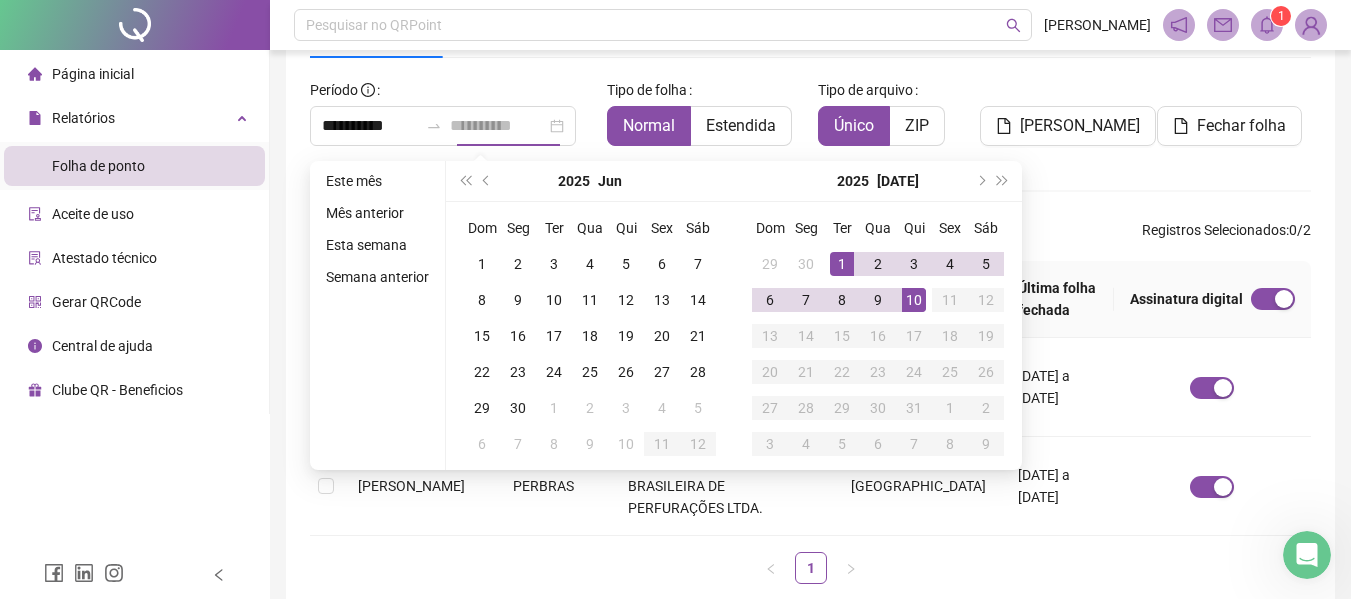click on "10" at bounding box center (914, 300) 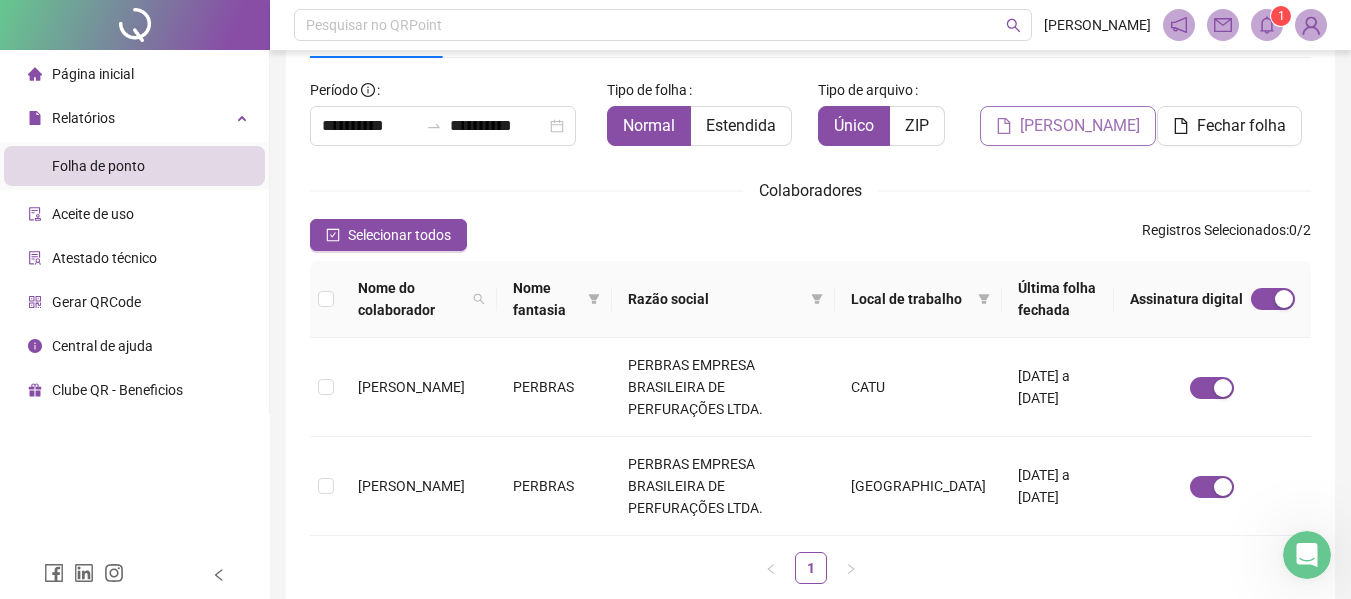 click on "[PERSON_NAME]" at bounding box center (1080, 126) 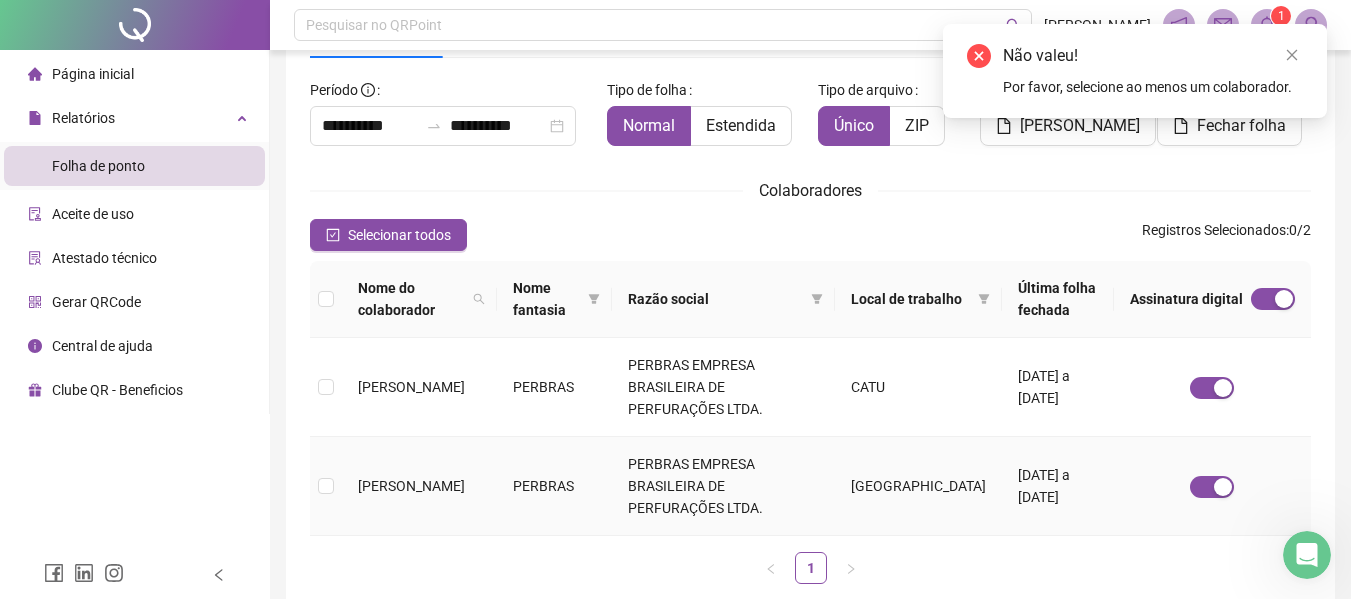 click on "[PERSON_NAME]" at bounding box center (419, 486) 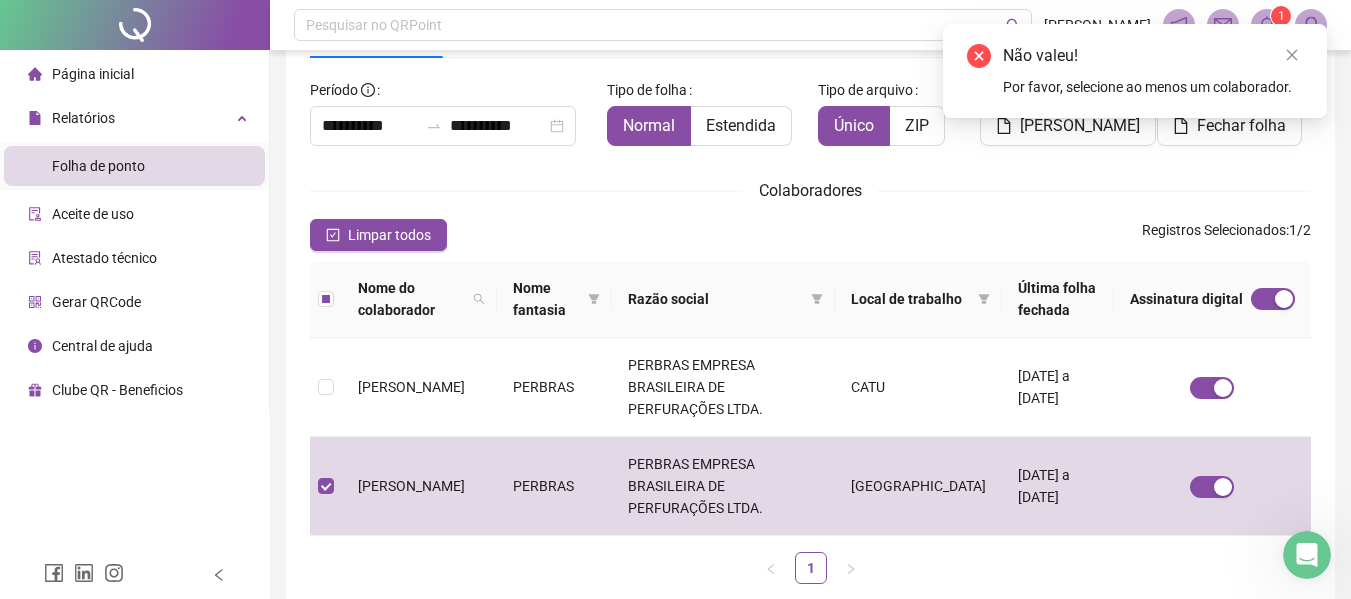 click on "Não valeu! Por favor, selecione ao menos um colaborador." at bounding box center [1135, 71] 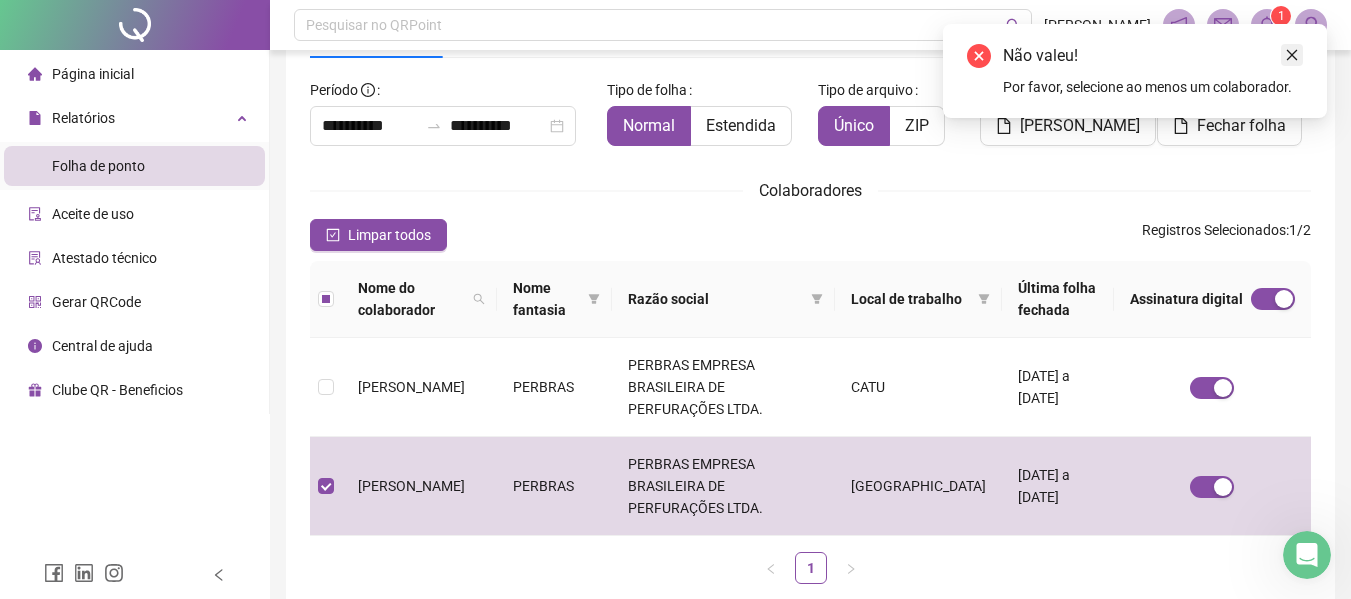 click 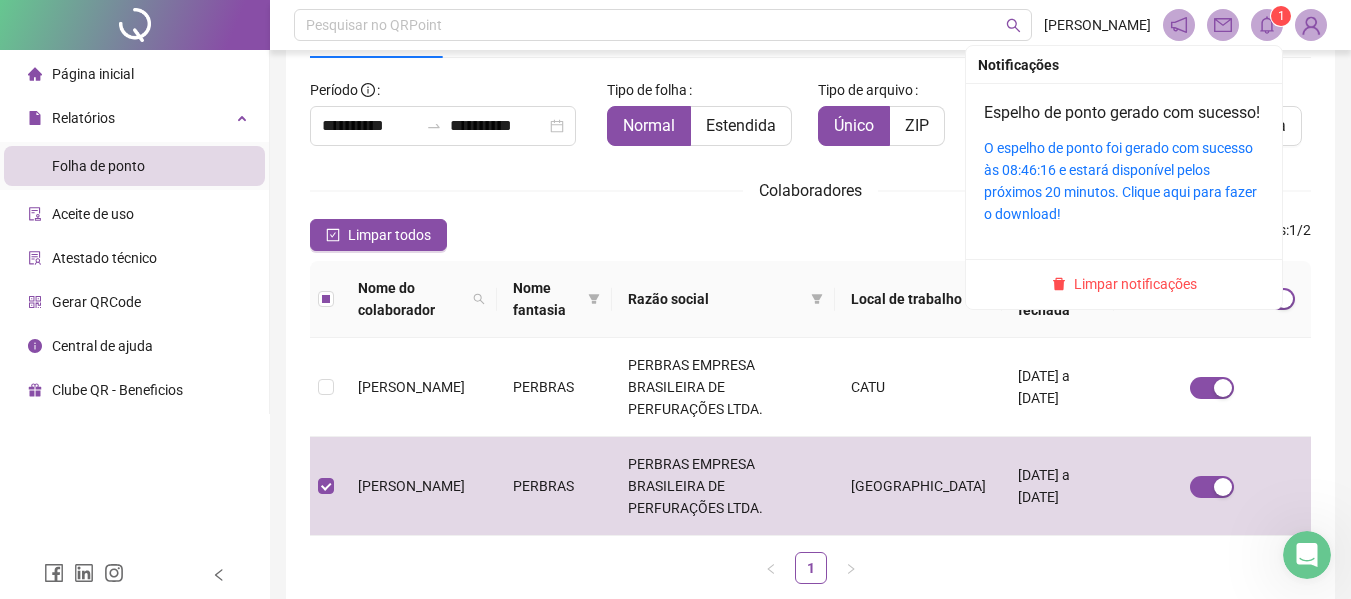 click at bounding box center (1267, 25) 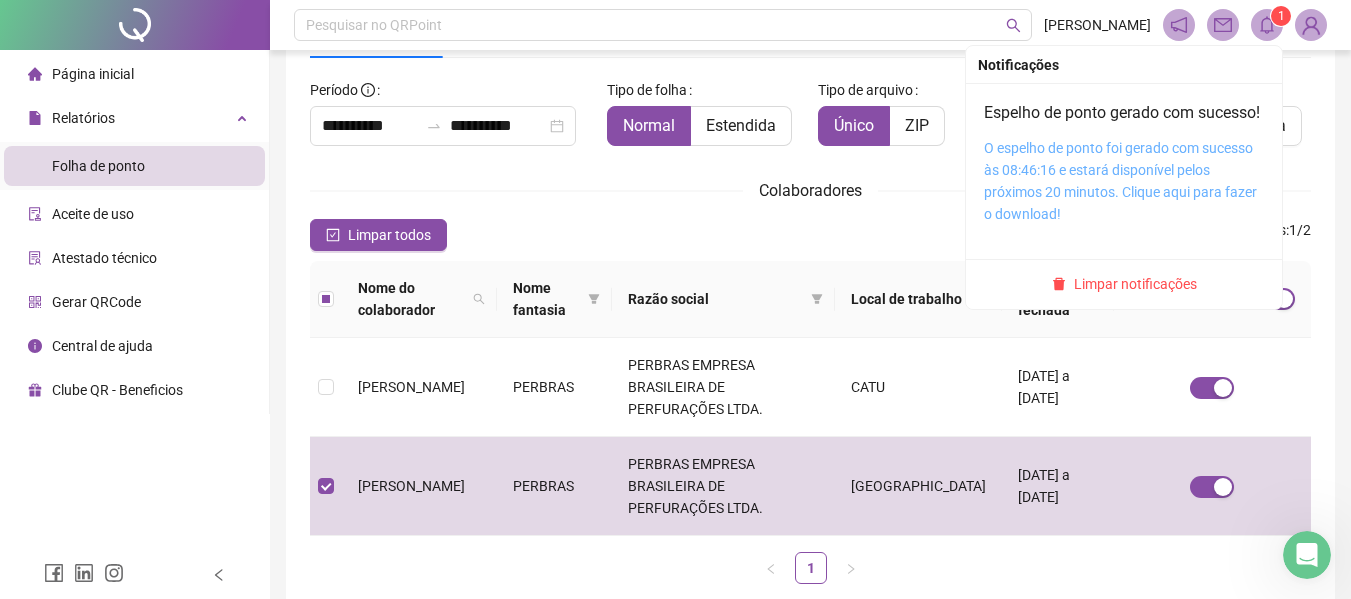click on "O espelho de ponto foi gerado com sucesso às 08:46:16 e estará disponível pelos próximos 20 minutos.
Clique aqui para fazer o download!" at bounding box center (1120, 181) 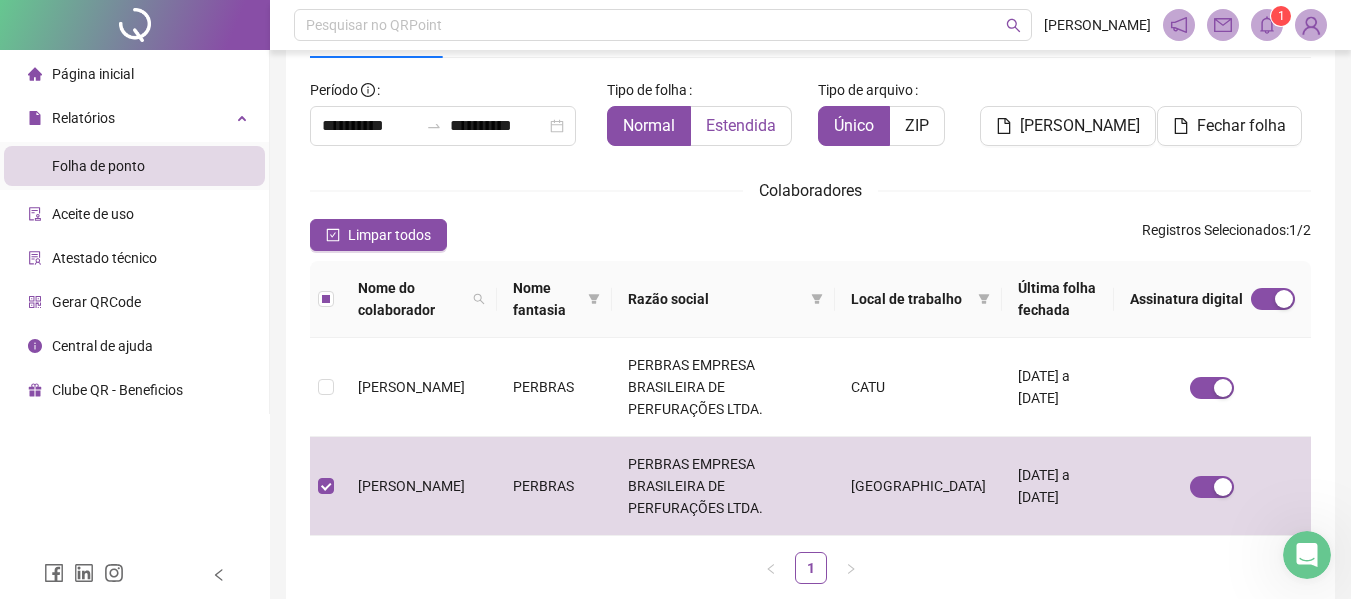 click on "Estendida" at bounding box center [741, 125] 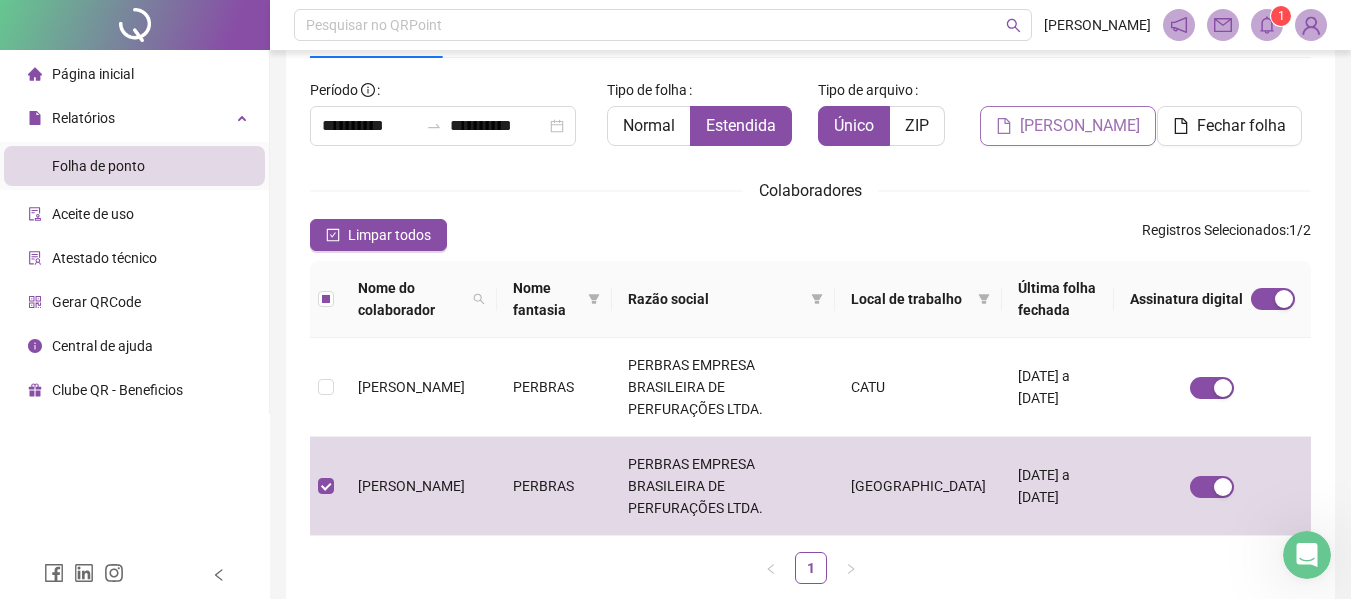 click on "[PERSON_NAME]" at bounding box center (1080, 126) 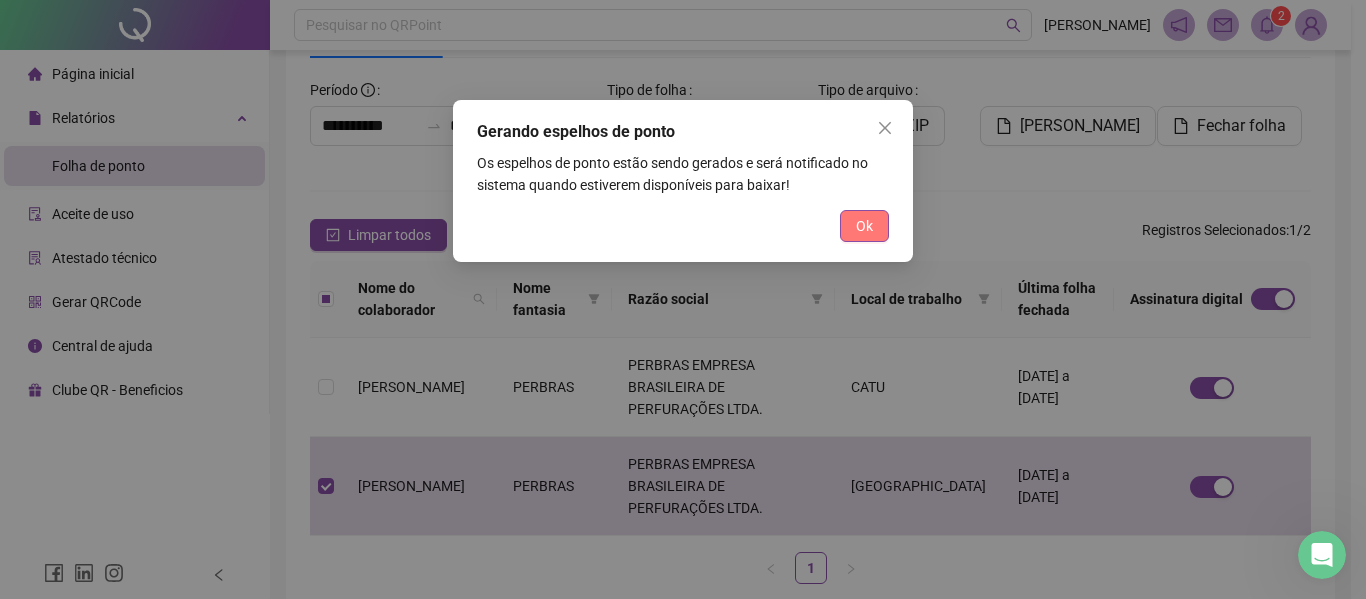 click on "Ok" at bounding box center [864, 226] 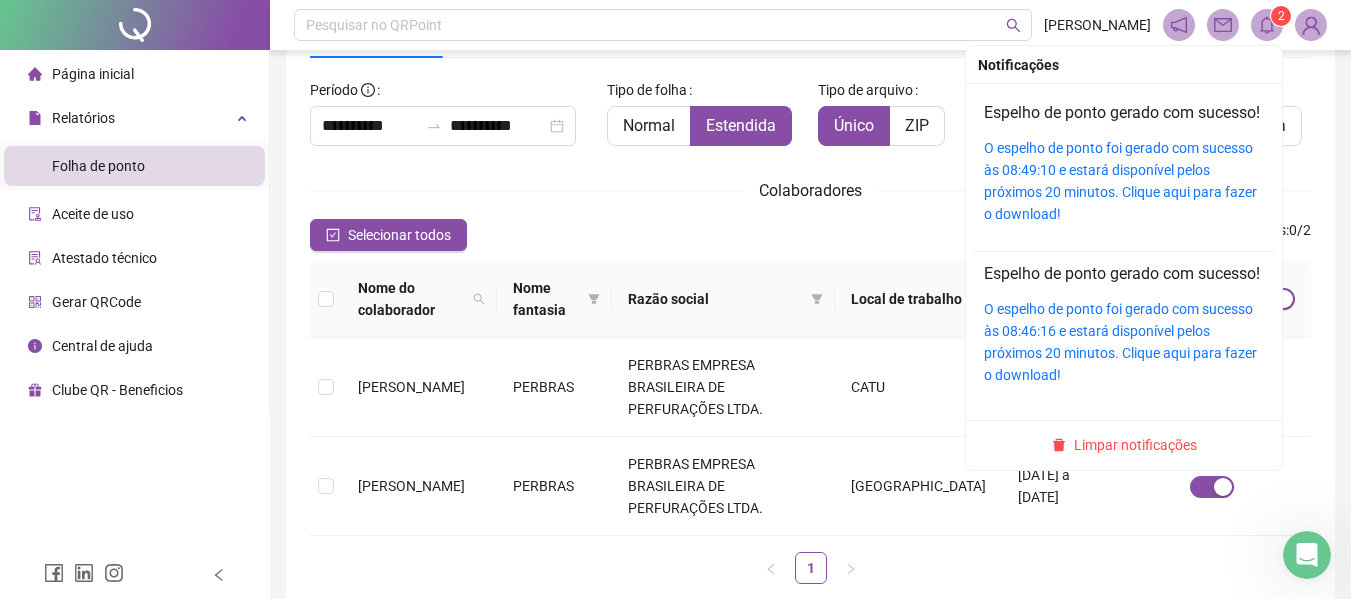 click 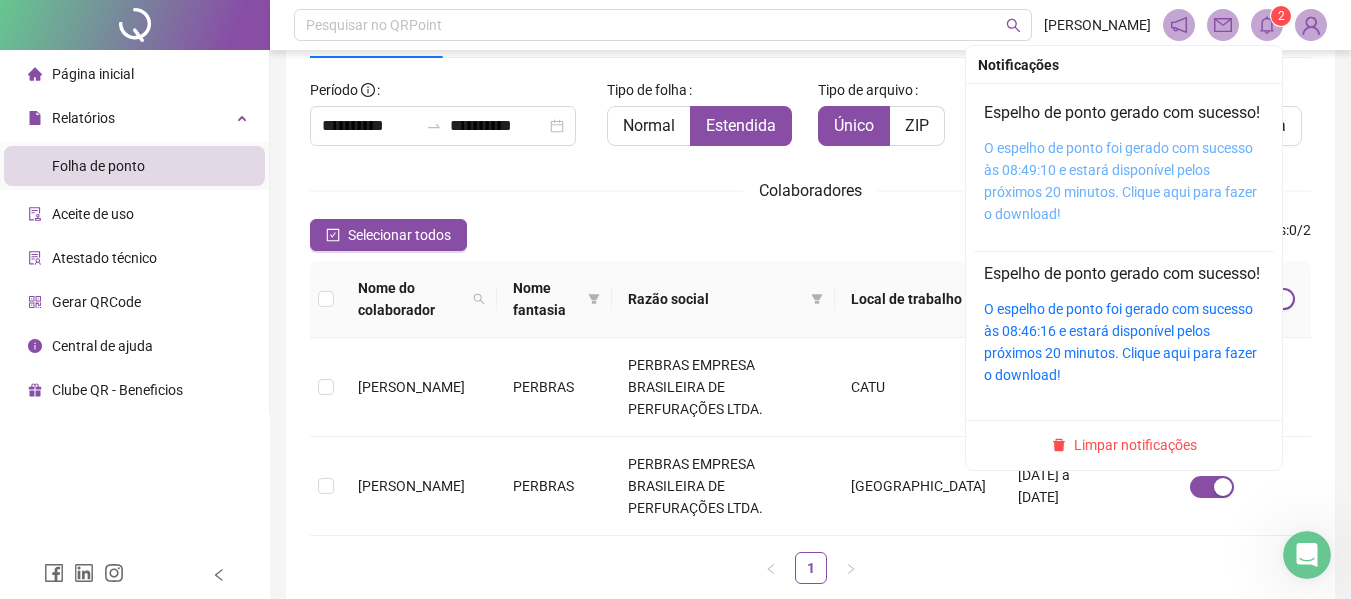 click on "O espelho de ponto foi gerado com sucesso às 08:49:10 e estará disponível pelos próximos 20 minutos.
Clique aqui para fazer o download!" at bounding box center [1120, 181] 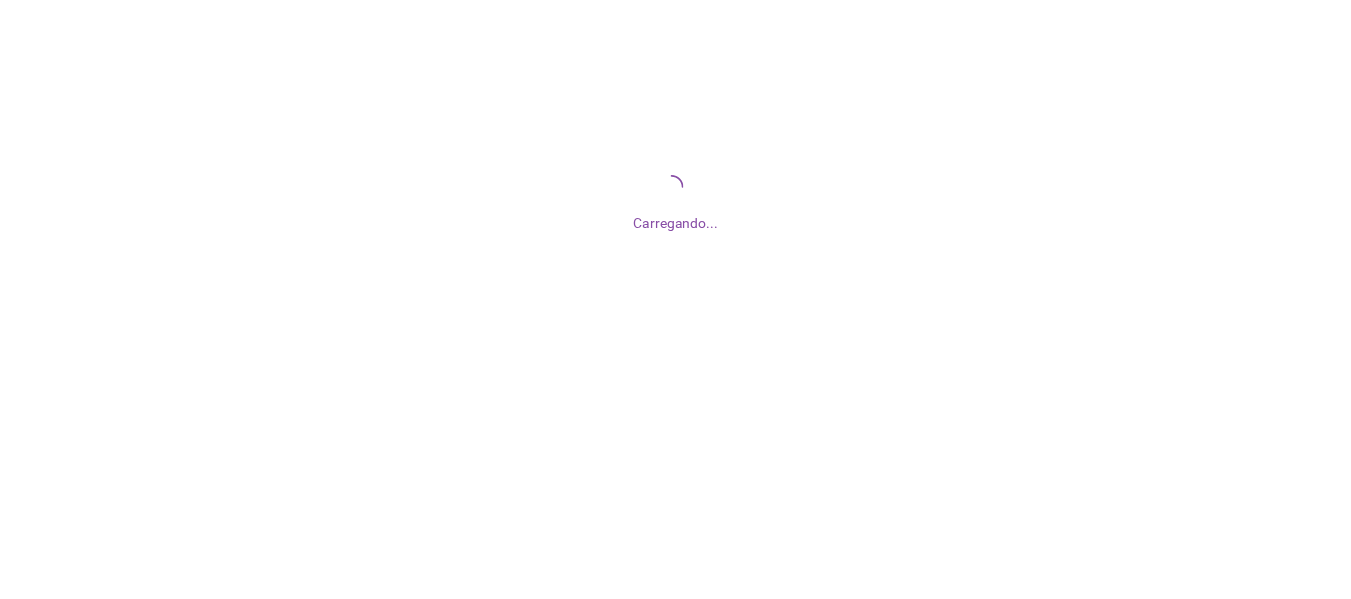 scroll, scrollTop: 0, scrollLeft: 0, axis: both 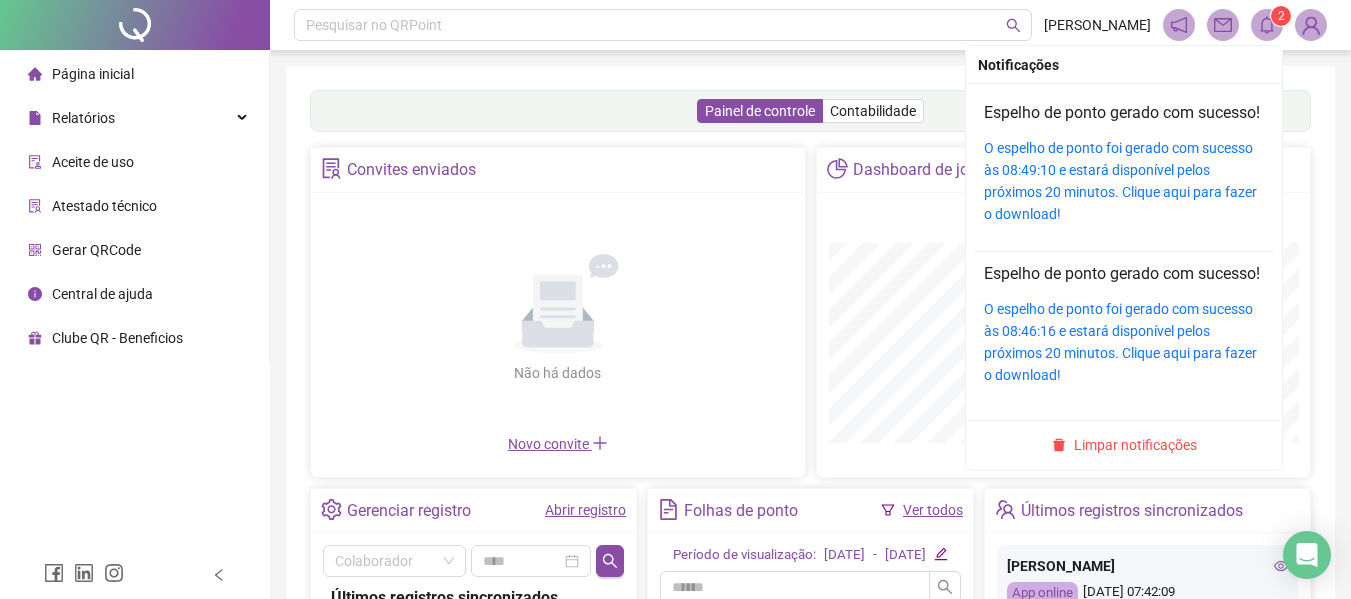click 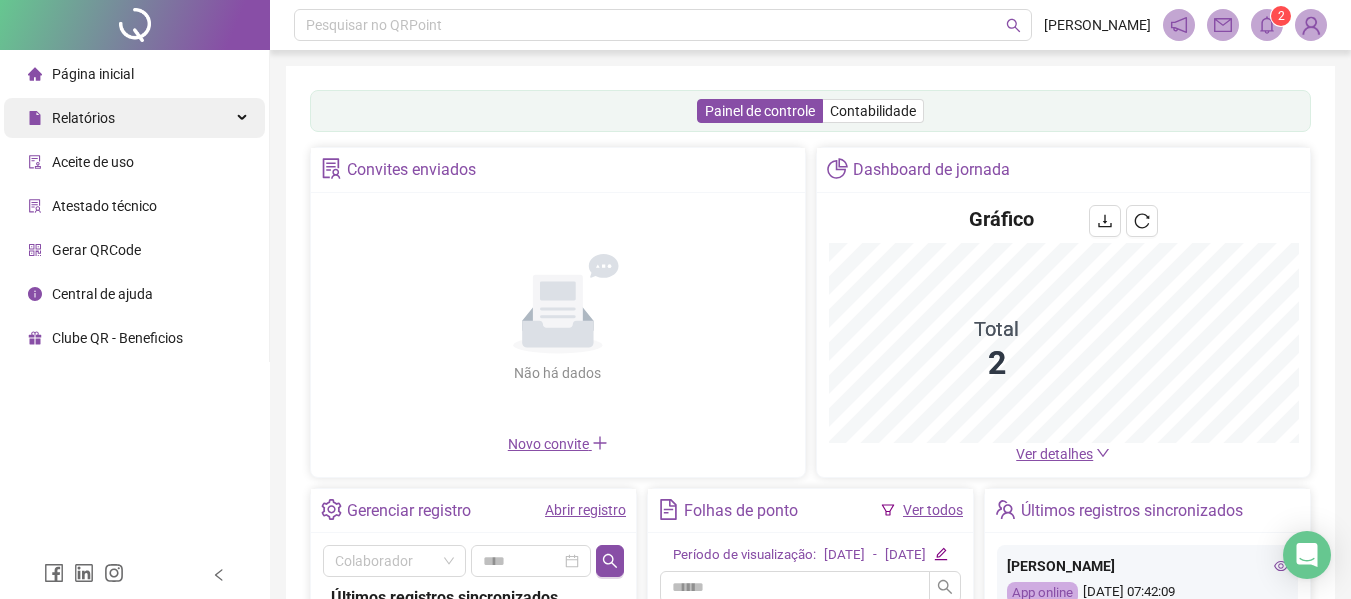 click on "Relatórios" at bounding box center [83, 118] 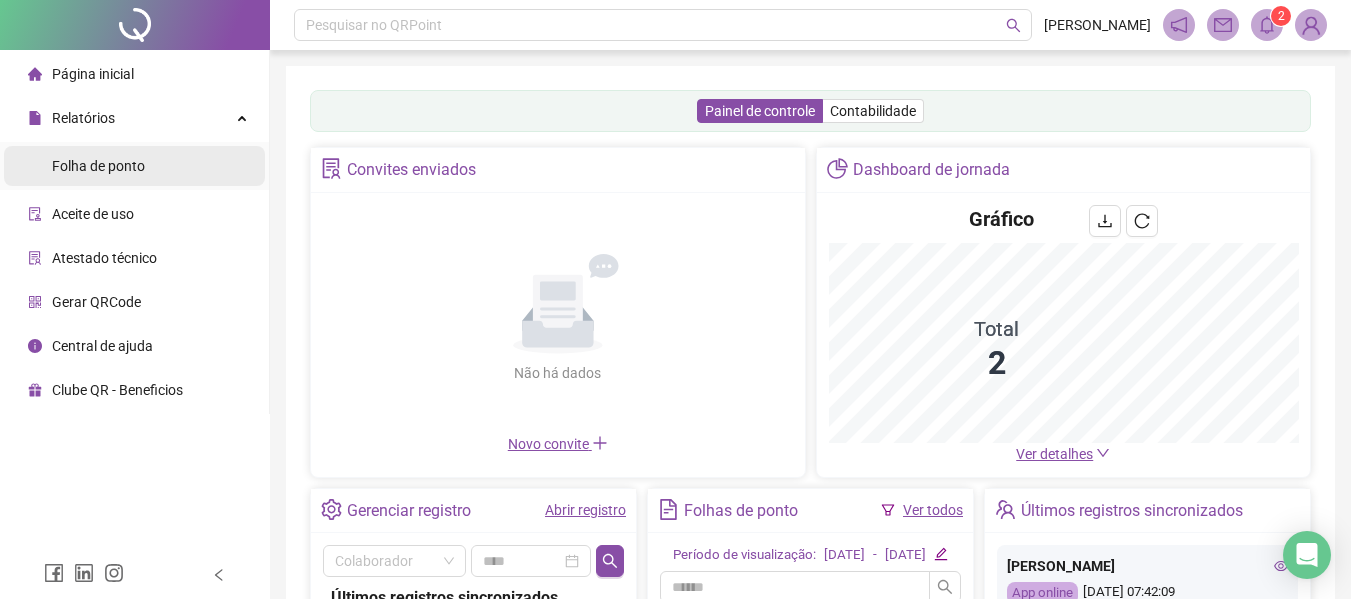 click on "Folha de ponto" at bounding box center (98, 166) 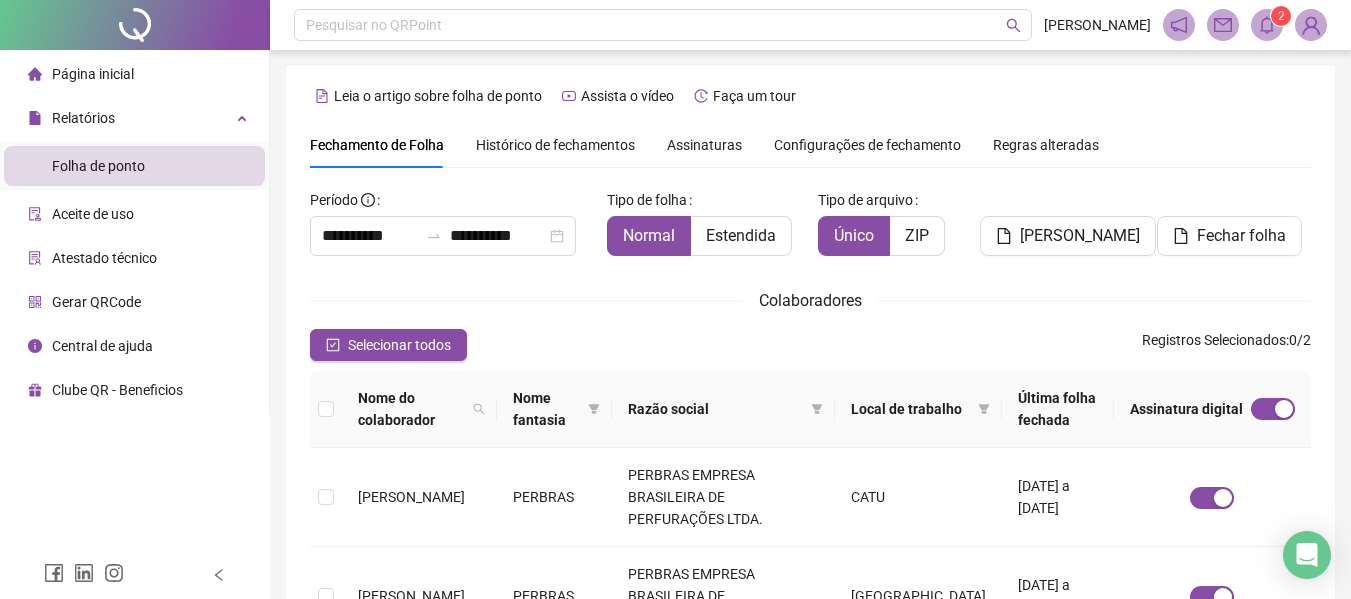 scroll, scrollTop: 110, scrollLeft: 0, axis: vertical 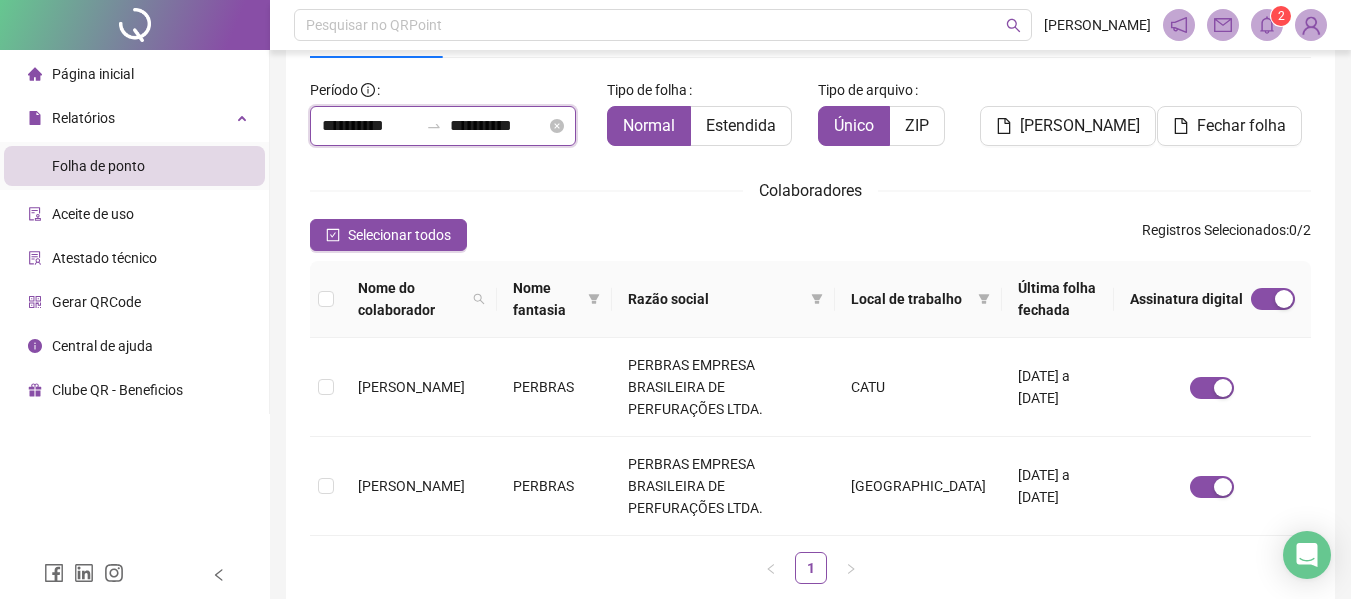 click on "**********" at bounding box center [370, 126] 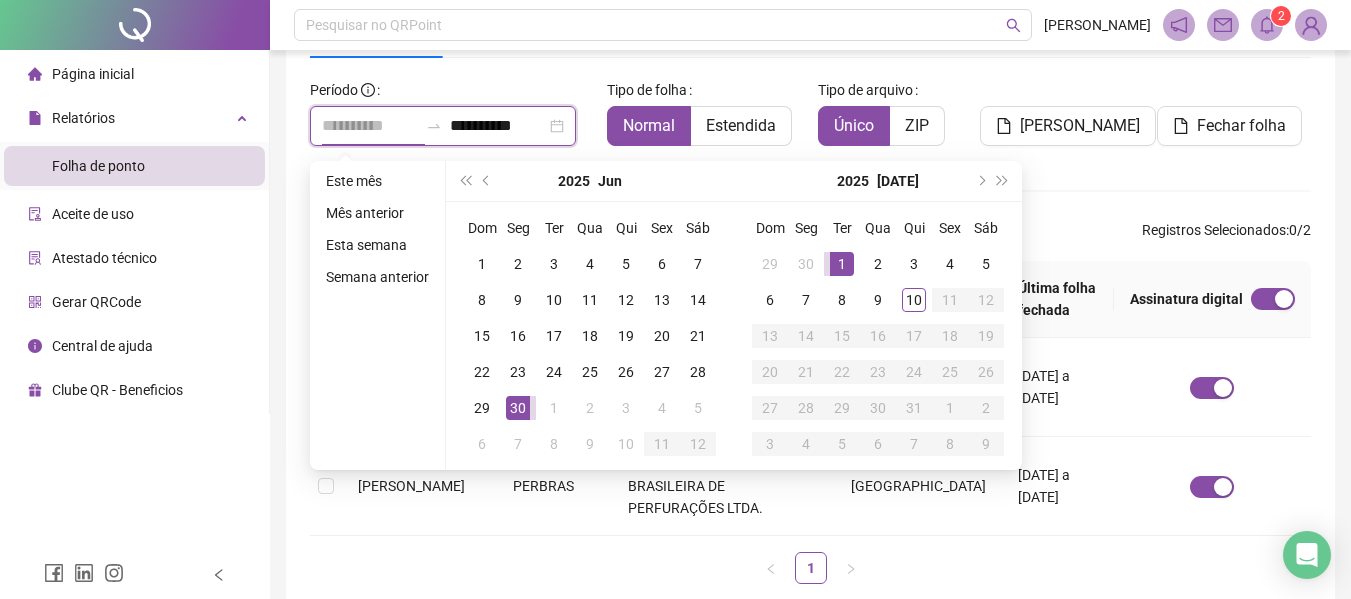 type on "**********" 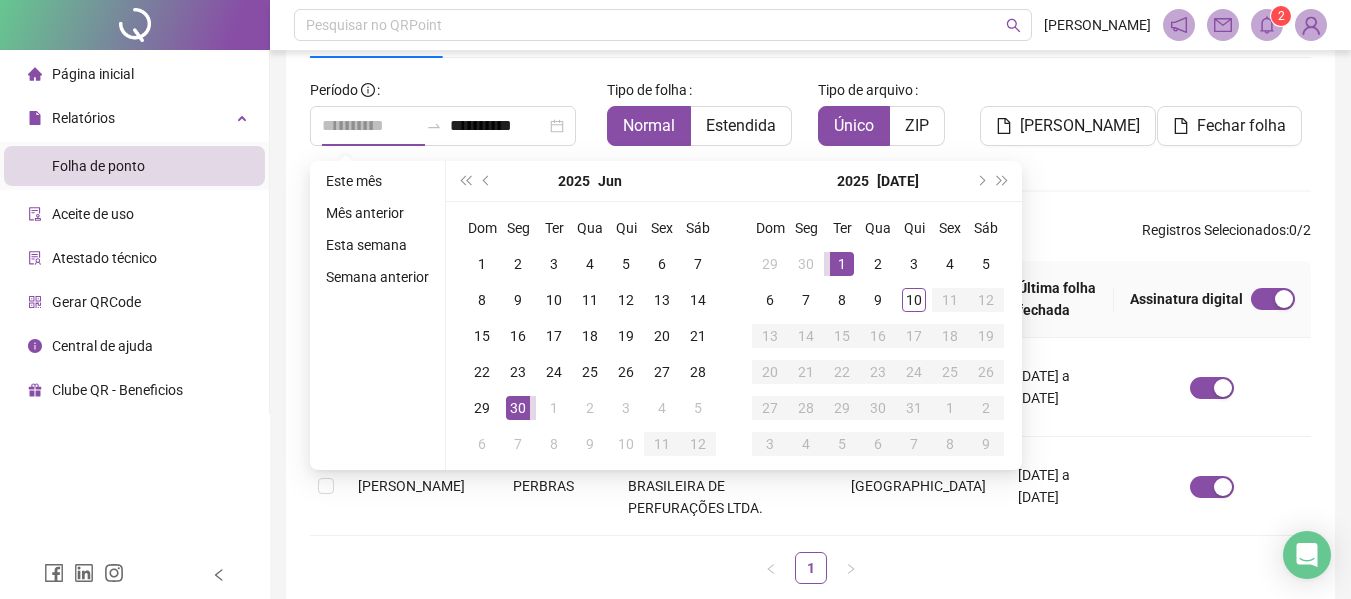 click on "1" at bounding box center (842, 264) 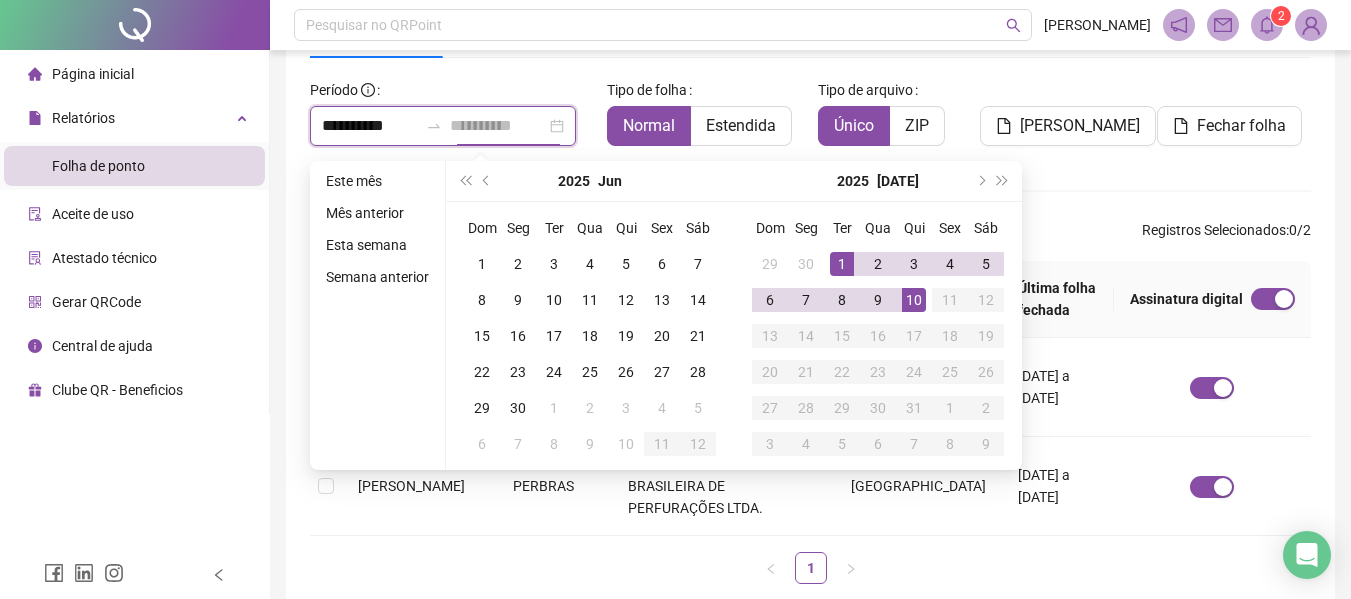 type on "**********" 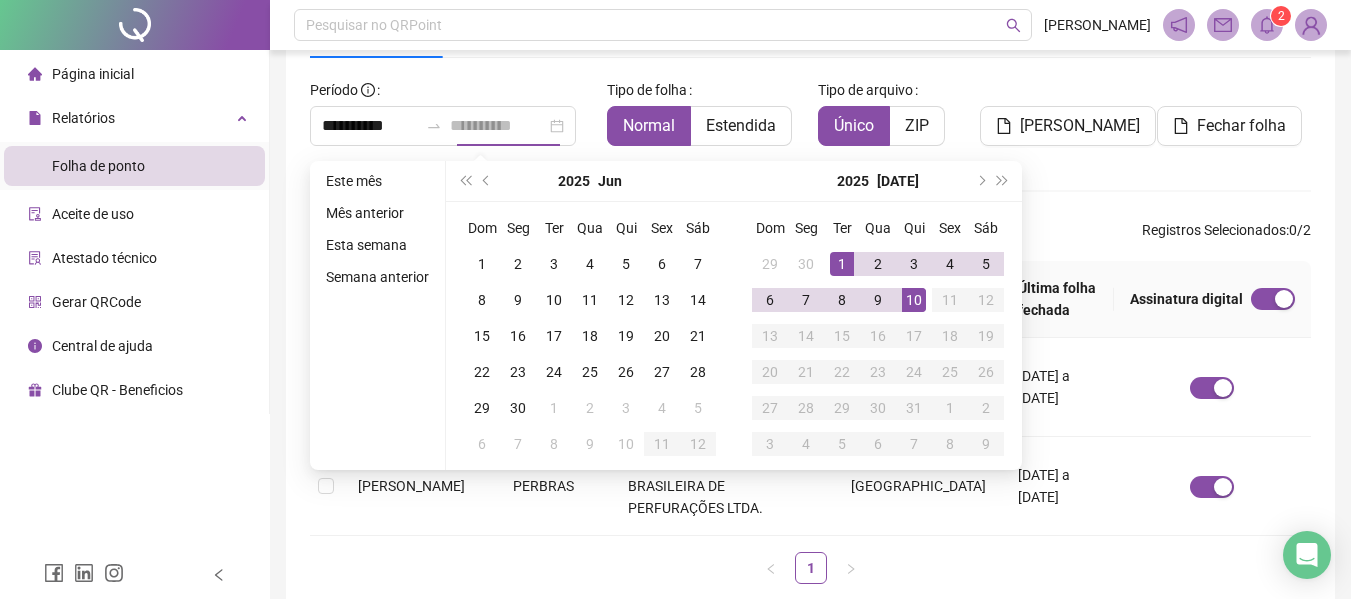 click on "10" at bounding box center [914, 300] 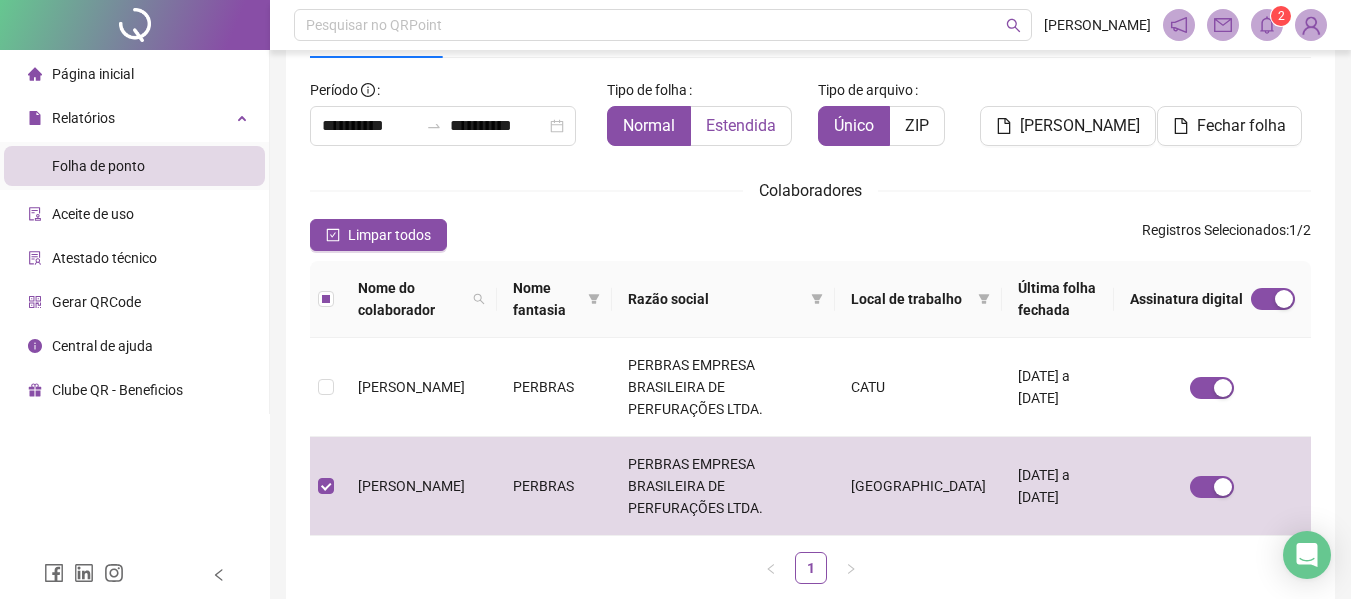 click on "Estendida" at bounding box center (741, 125) 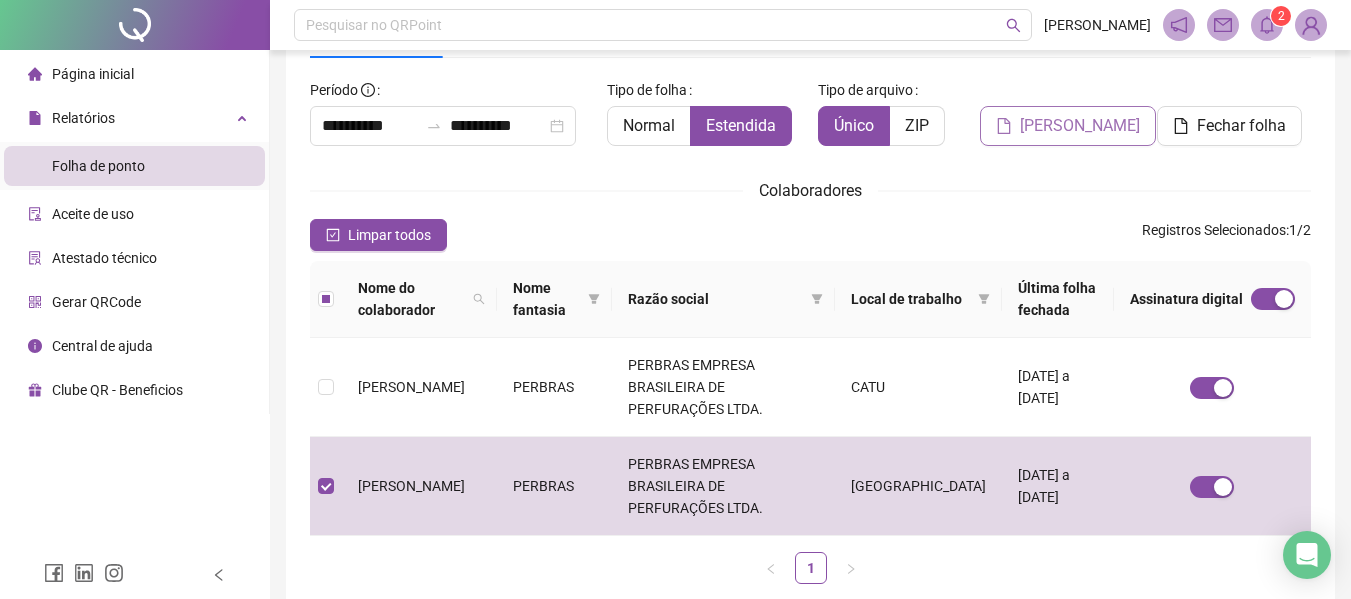 click on "[PERSON_NAME]" at bounding box center (1080, 126) 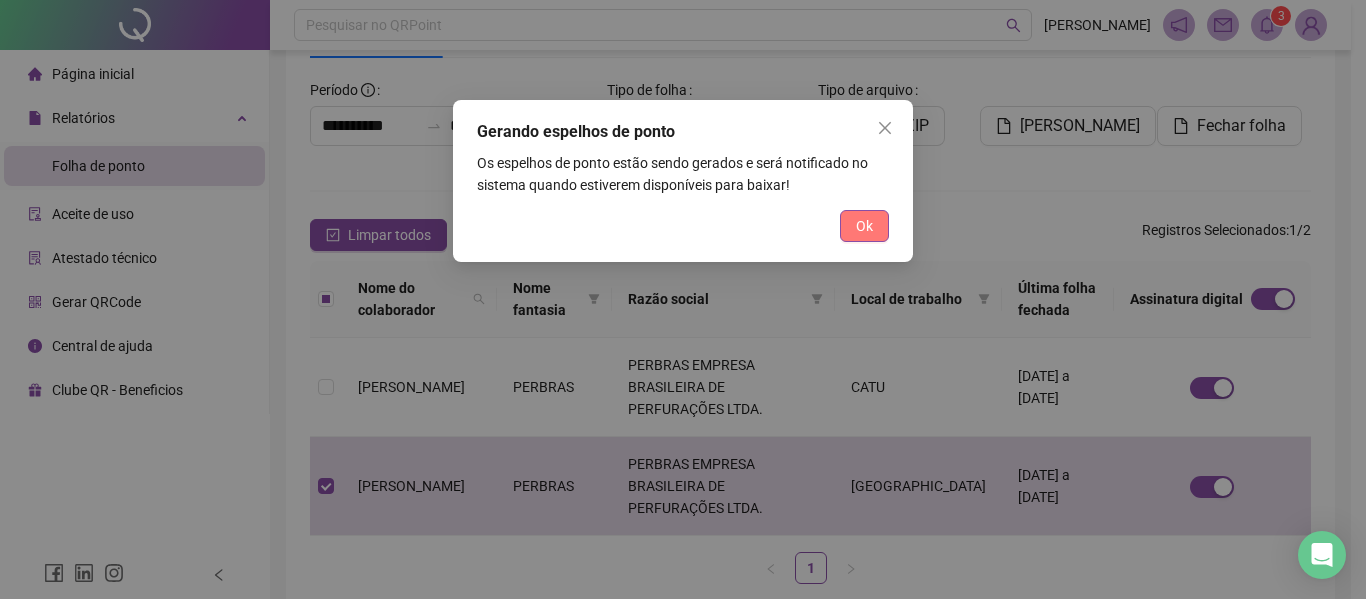 click on "Ok" at bounding box center (864, 226) 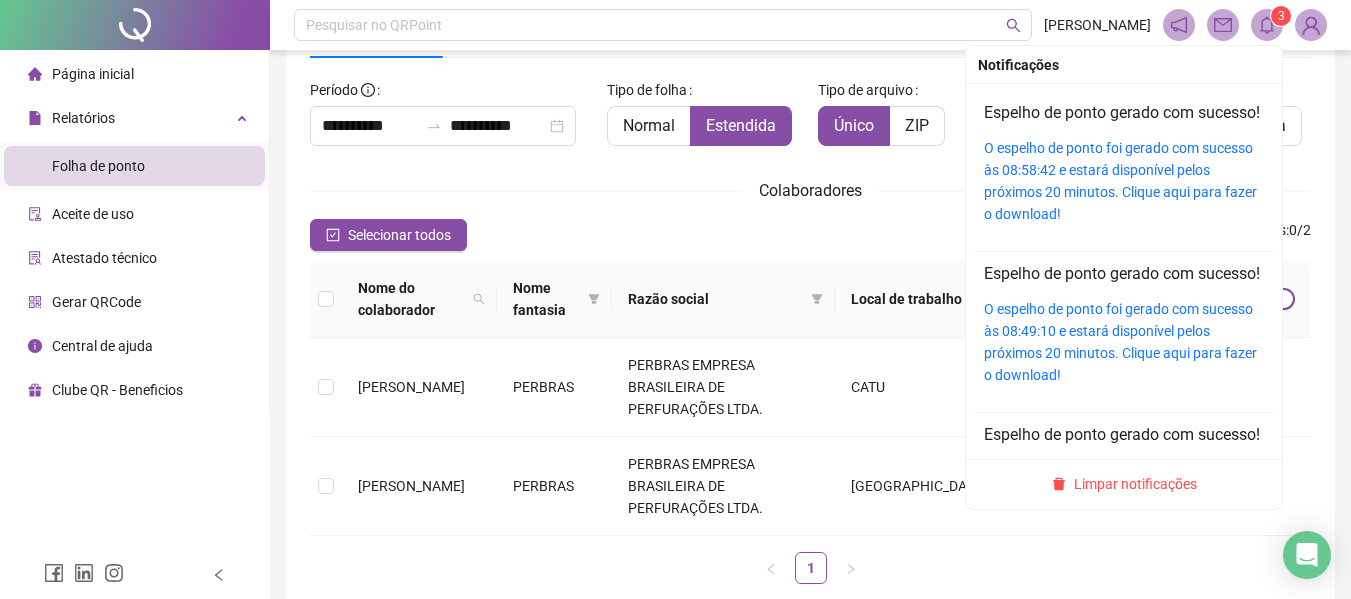 click 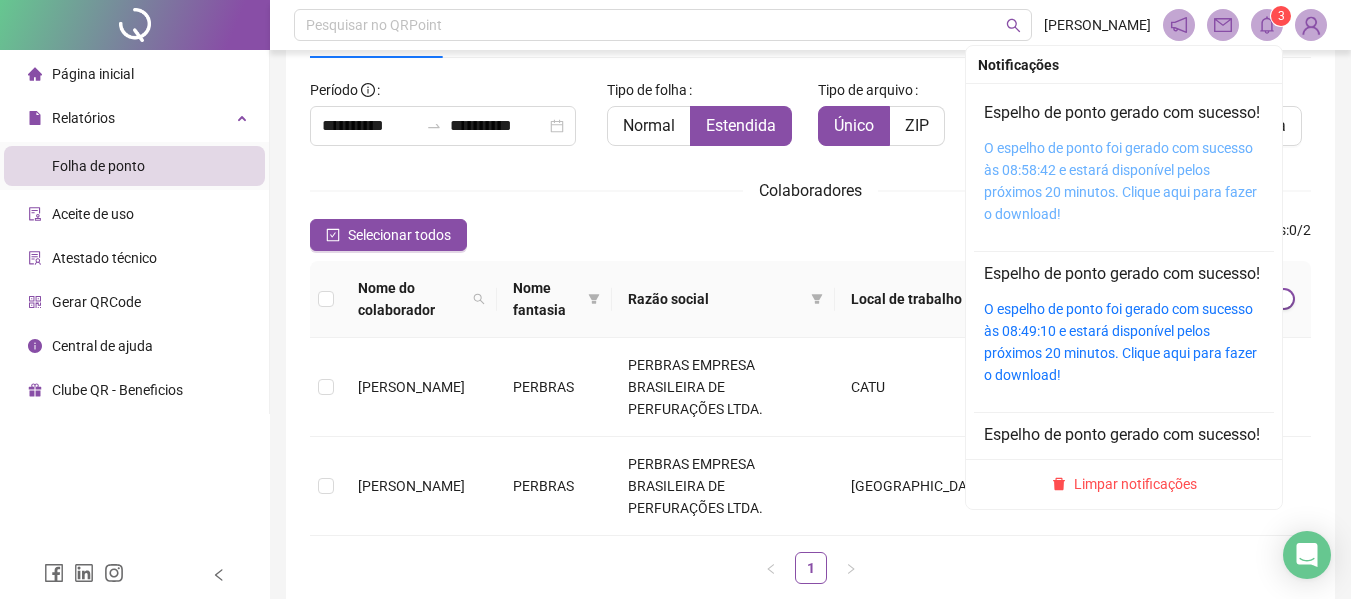 click on "O espelho de ponto foi gerado com sucesso às 08:58:42 e estará disponível pelos próximos 20 minutos.
Clique aqui para fazer o download!" at bounding box center [1120, 181] 